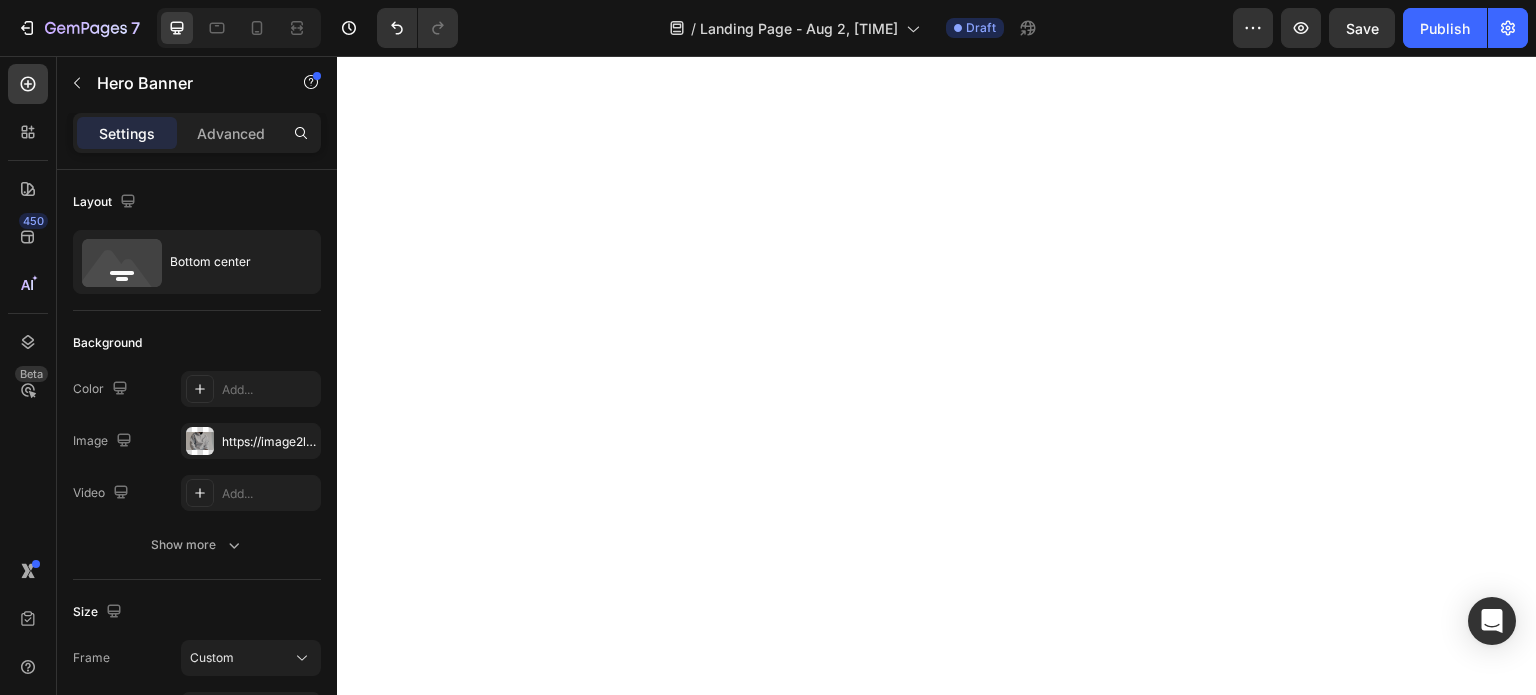 scroll, scrollTop: 0, scrollLeft: 0, axis: both 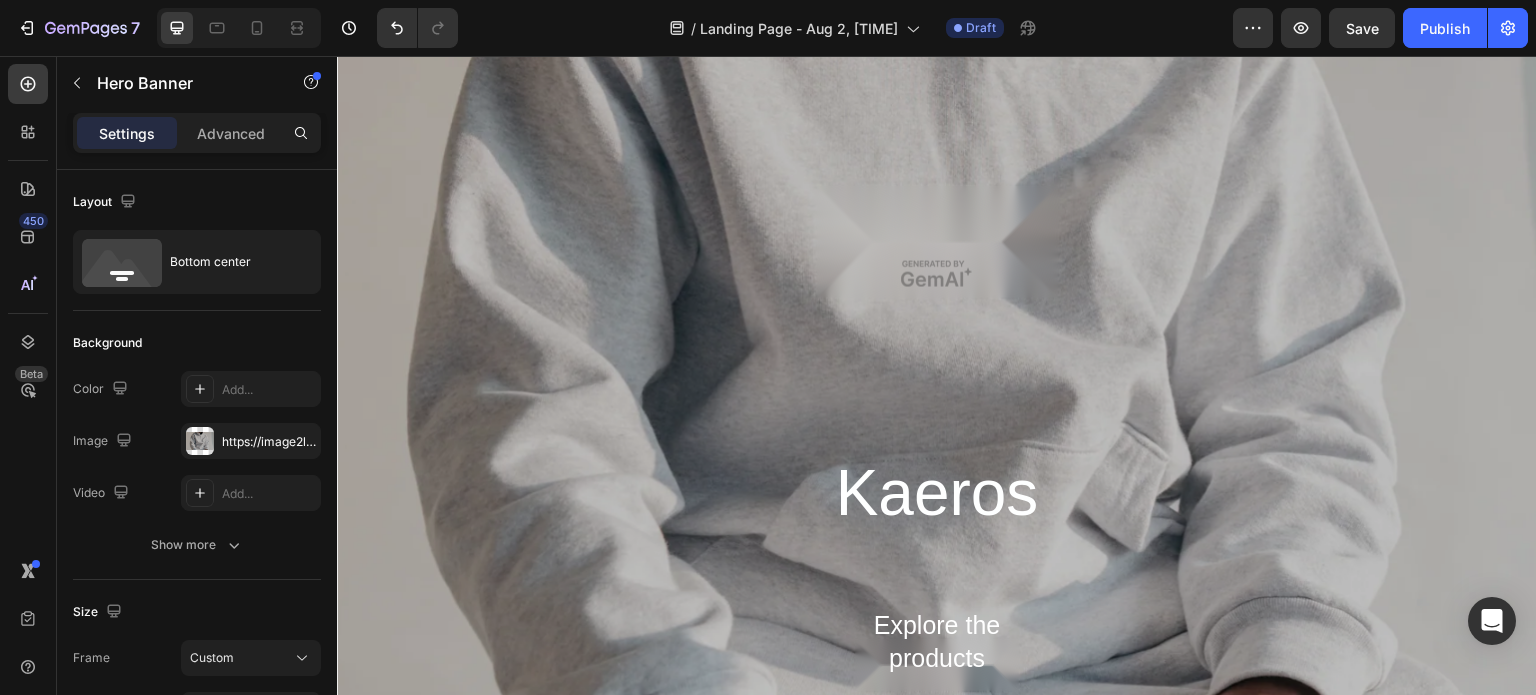 click at bounding box center [937, 274] 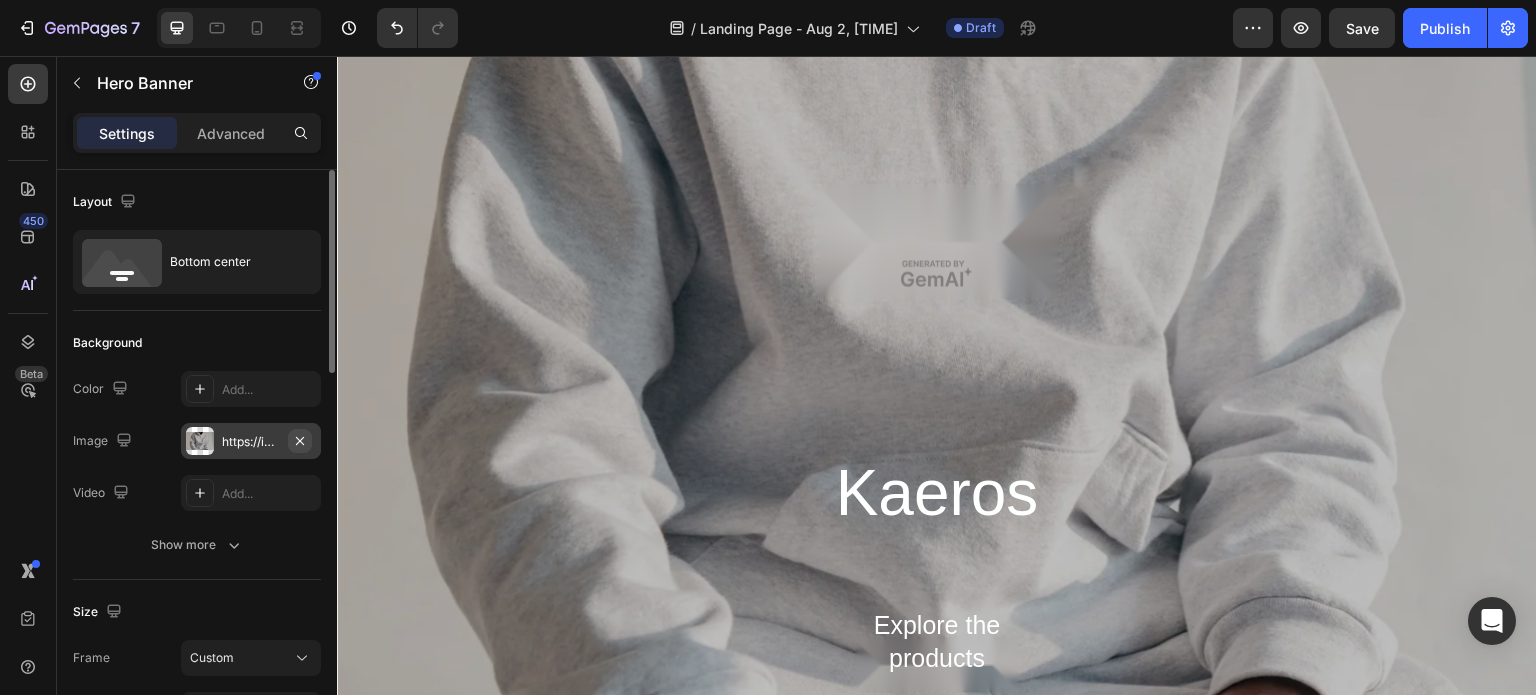 click 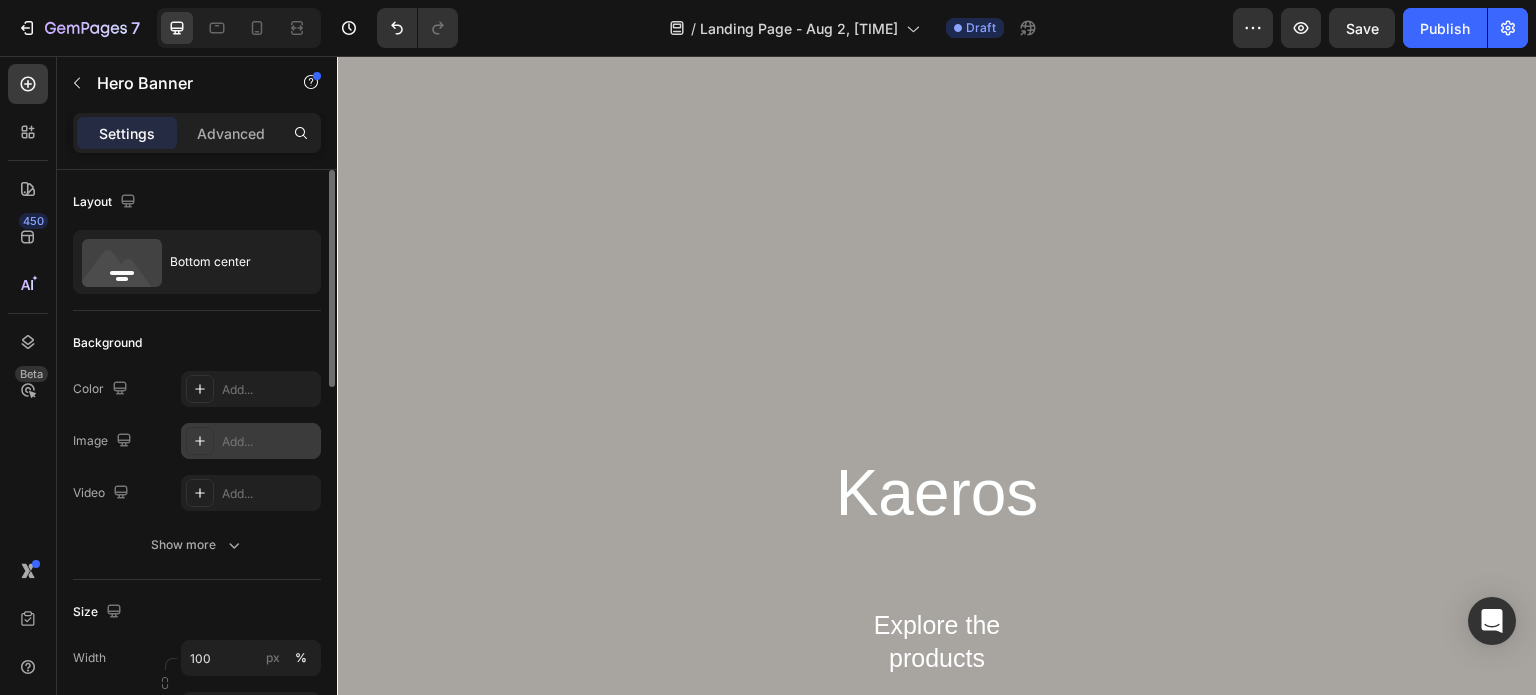 click on "Add..." at bounding box center [269, 442] 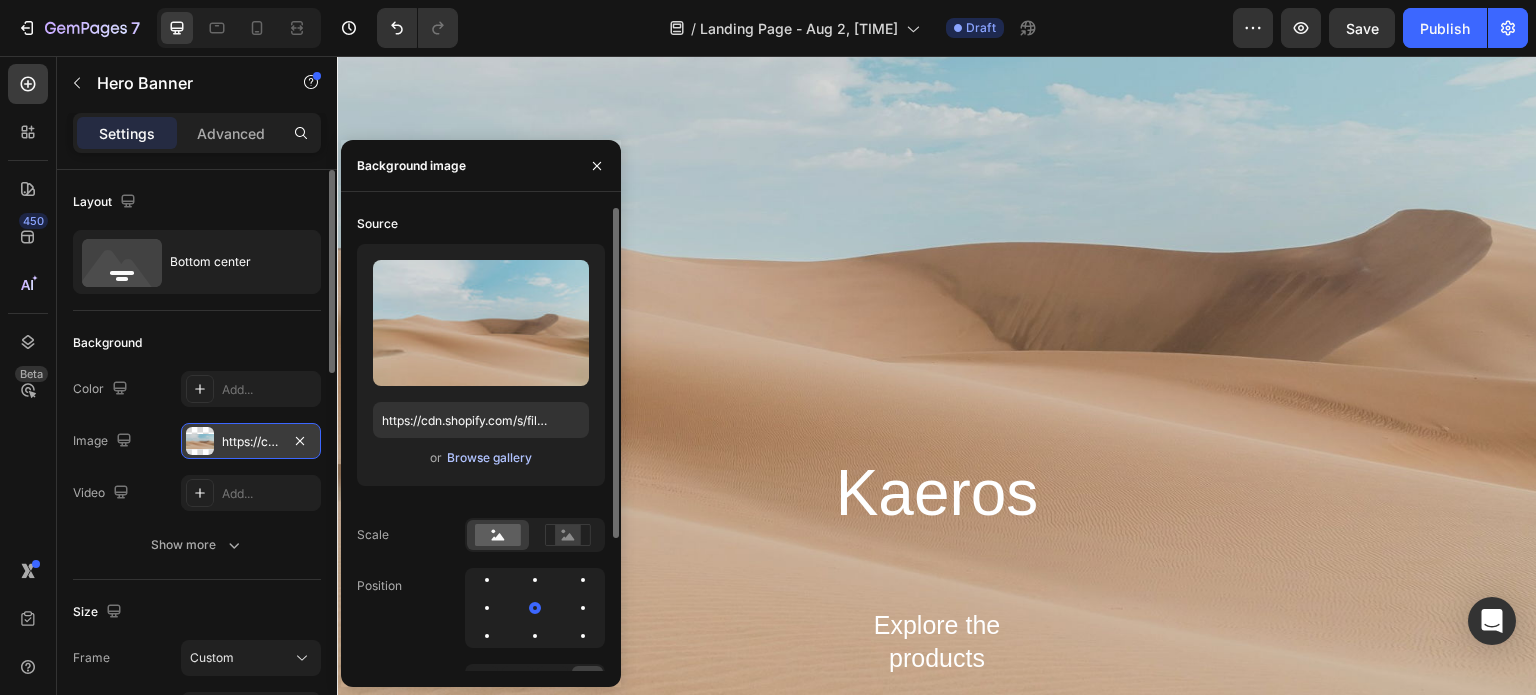click on "Browse gallery" at bounding box center (489, 458) 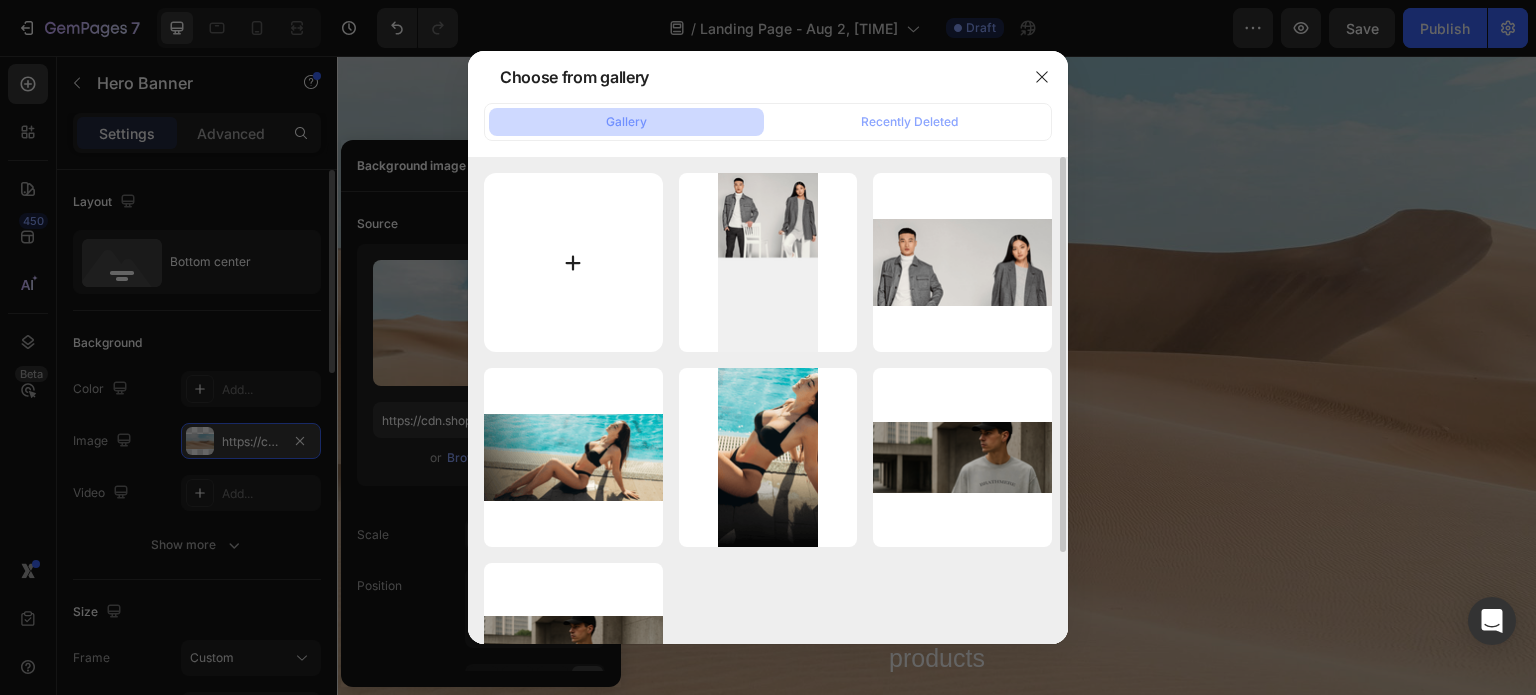 click at bounding box center [573, 262] 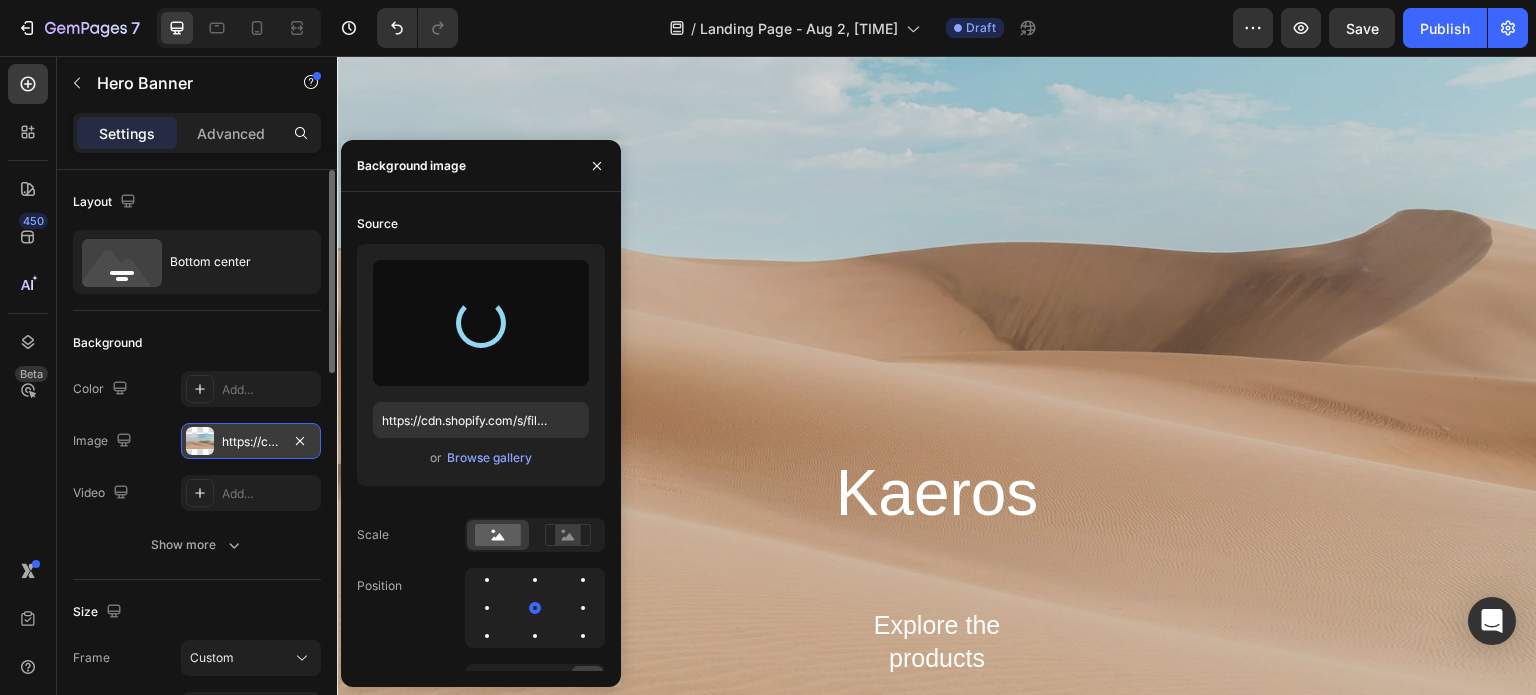 type on "https://cdn.shopify.com/s/files/1/0919/6273/7006/files/gempages_575111967937659748-2d9af821-6a64-414c-9e51-5736727d40cd.png" 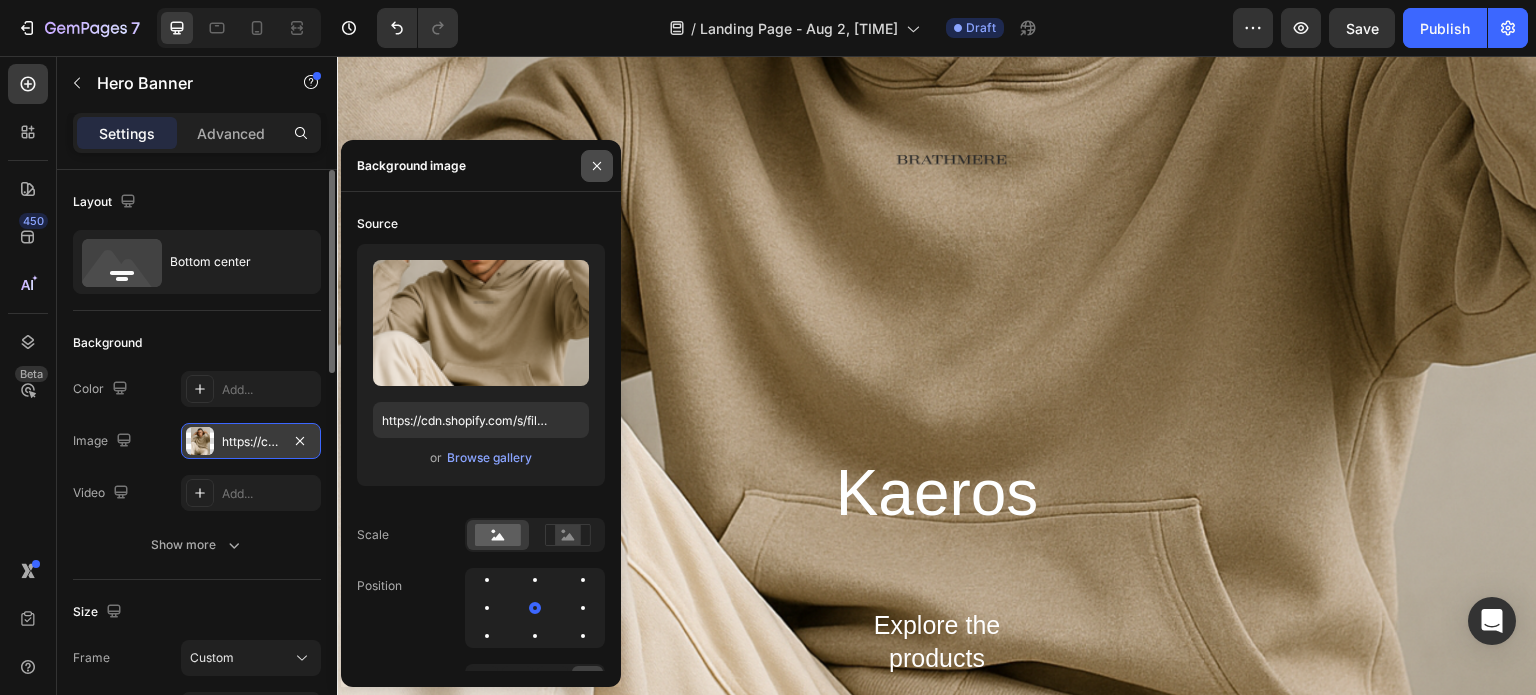 click 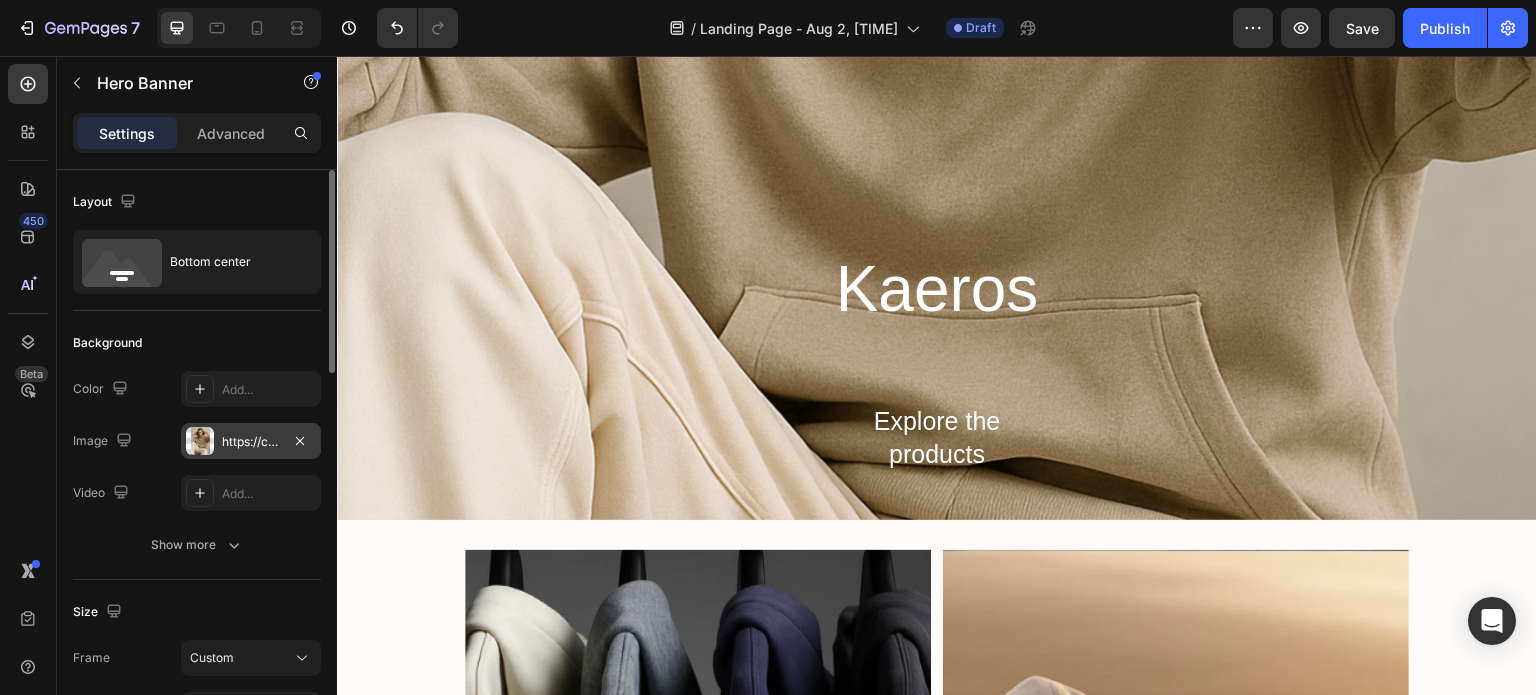 scroll, scrollTop: 546, scrollLeft: 0, axis: vertical 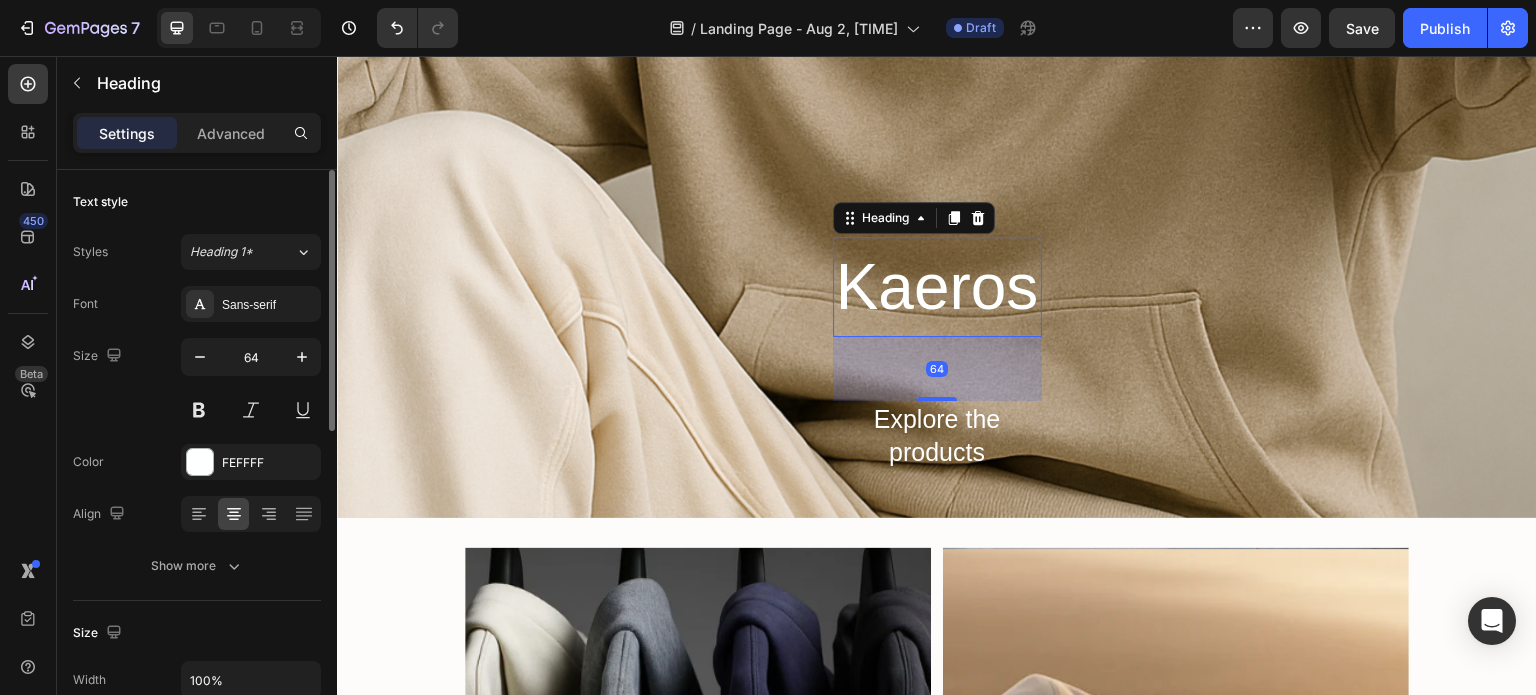 click on "Kaeros" at bounding box center [937, 287] 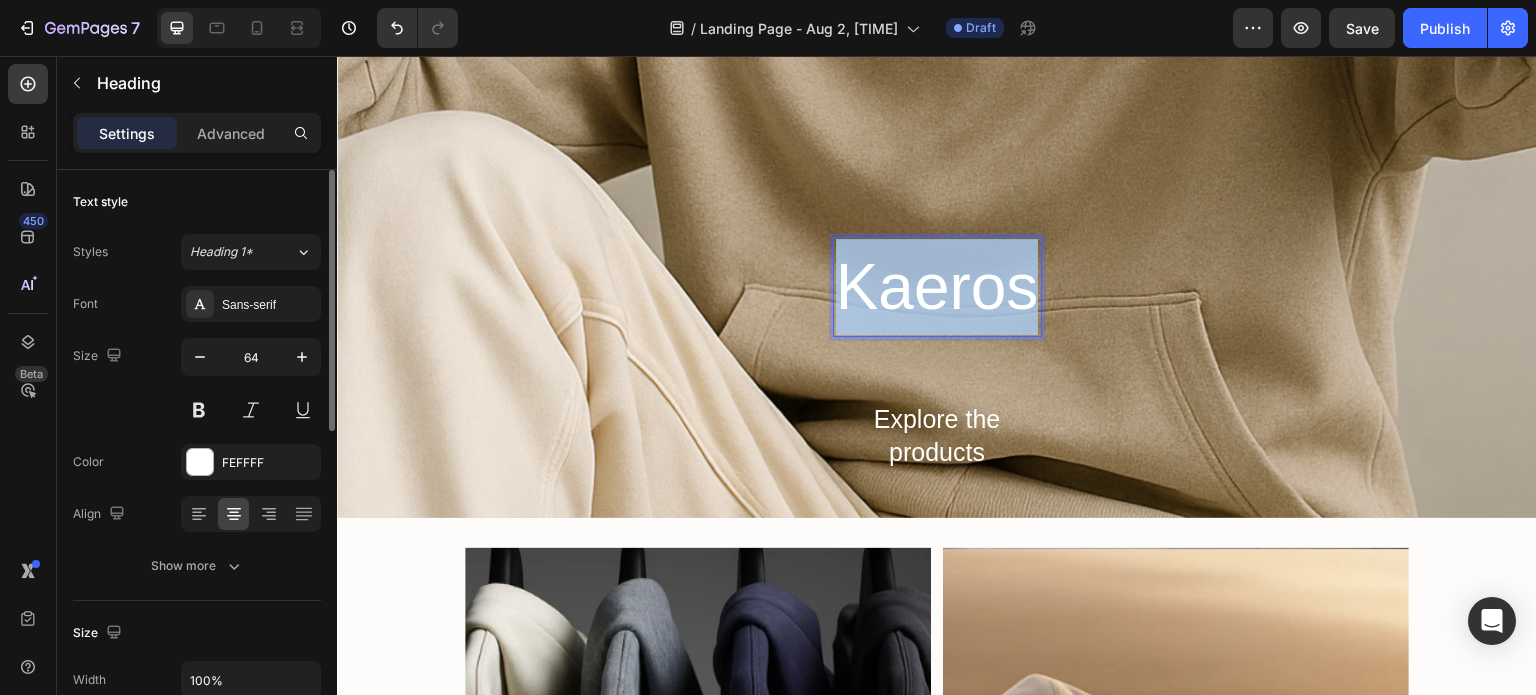 click on "Kaeros" at bounding box center [937, 287] 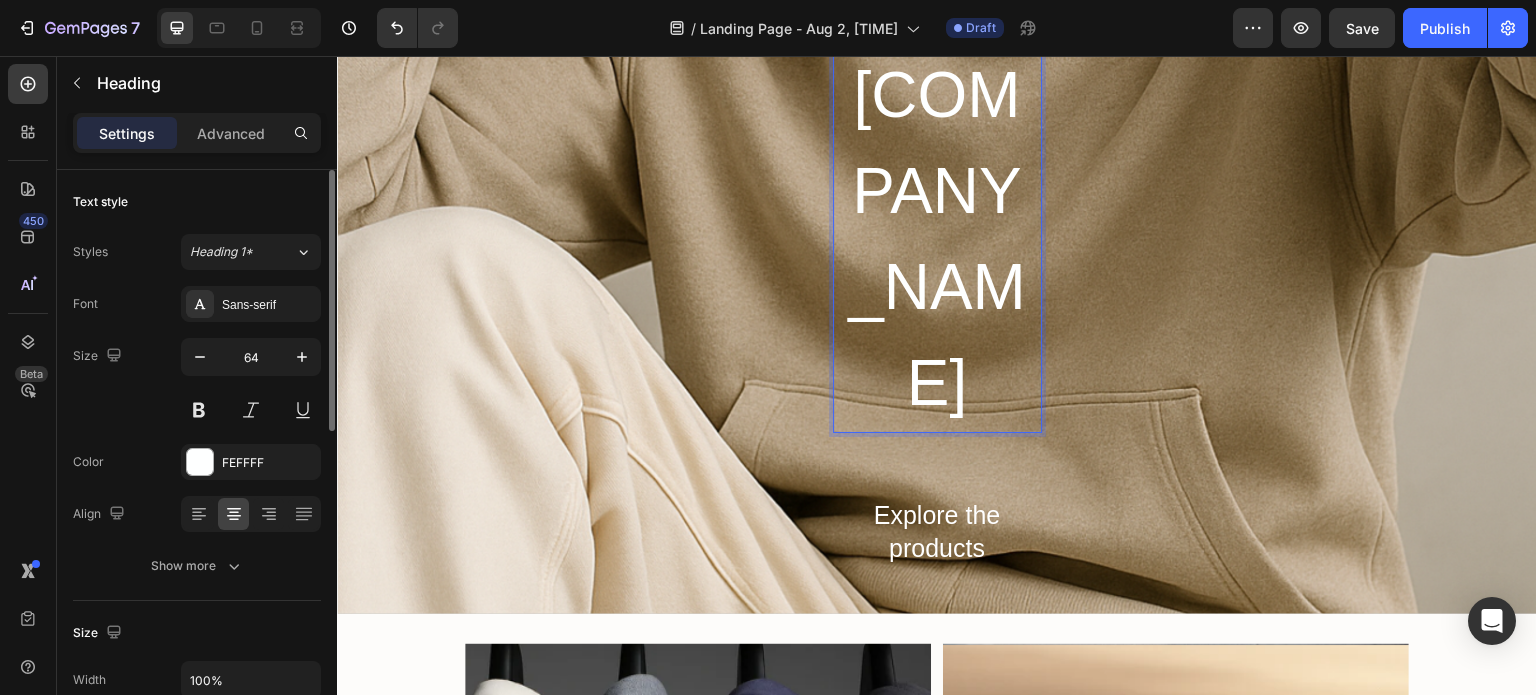 scroll, scrollTop: 354, scrollLeft: 0, axis: vertical 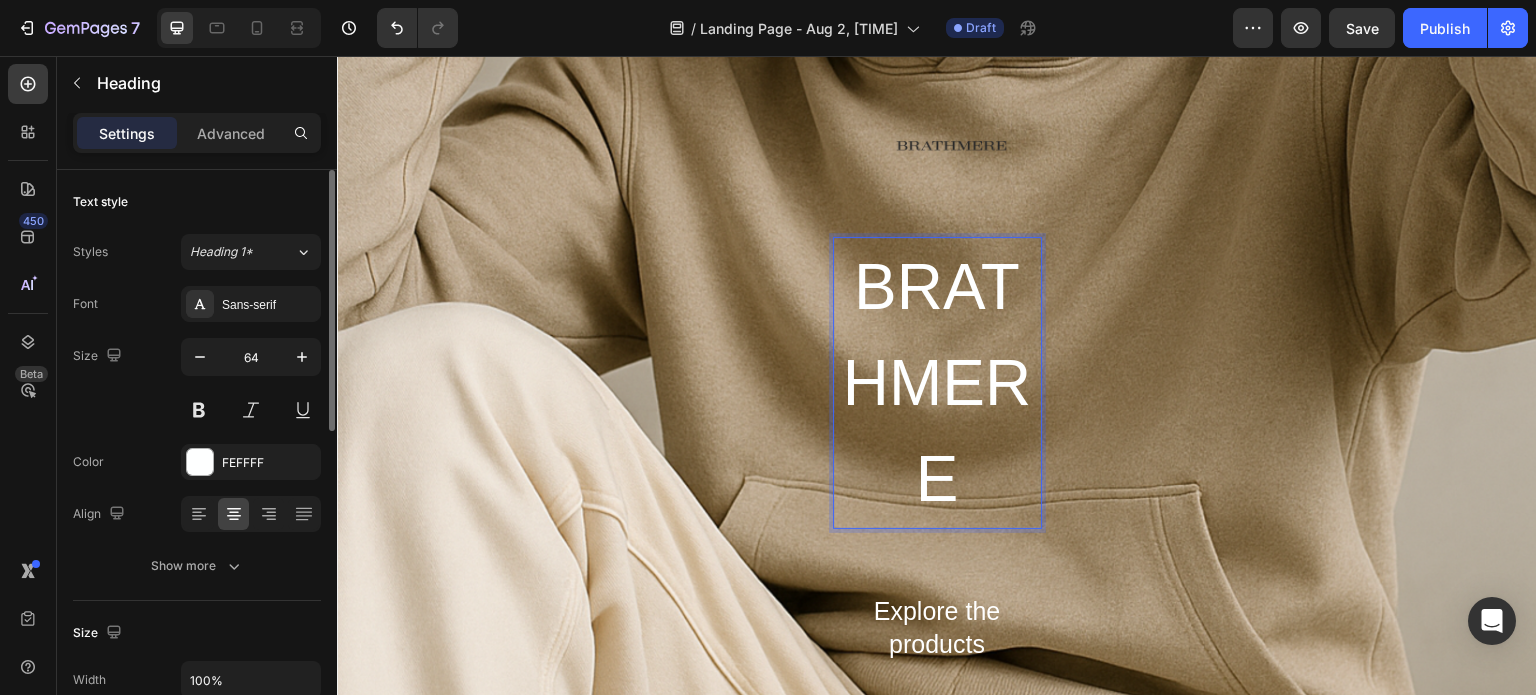 click on "BRATHMERE" at bounding box center [937, 383] 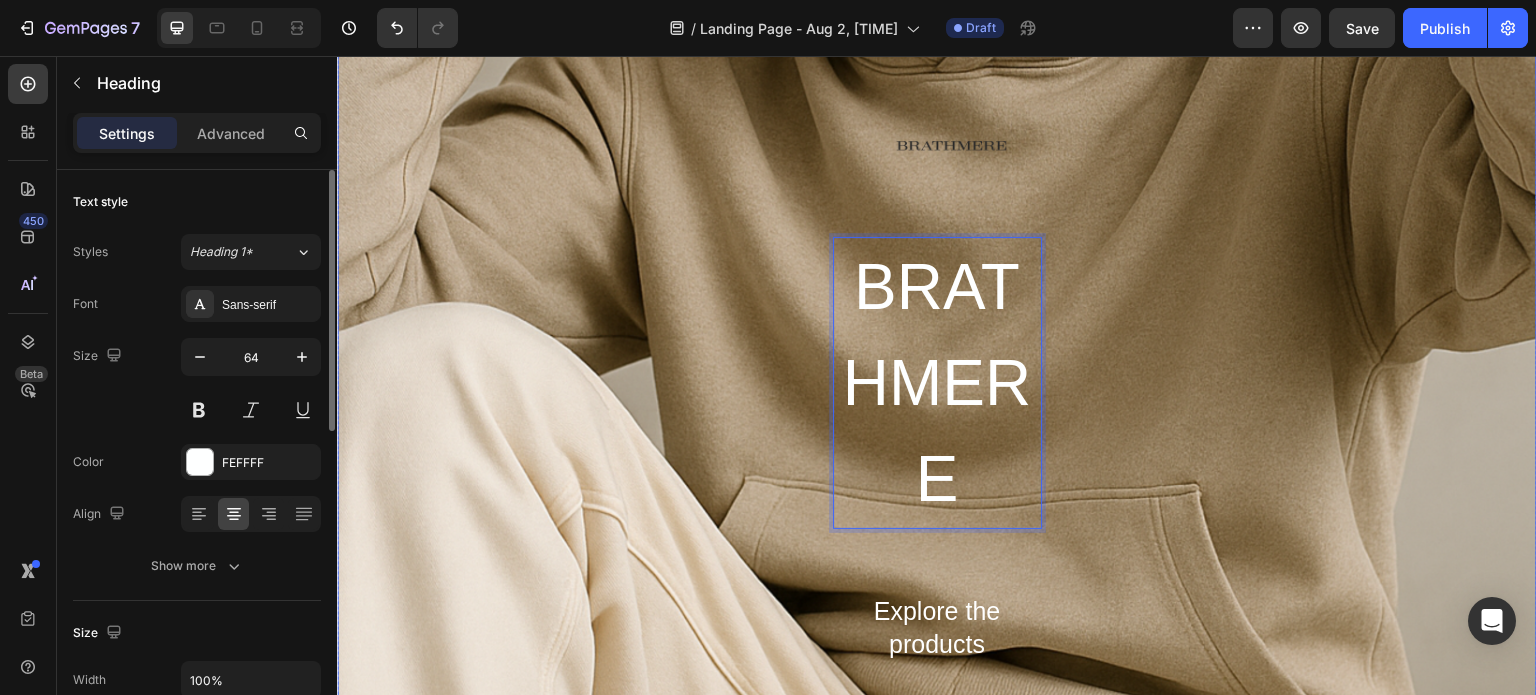 click on "[COMPANY_NAME] Heading   64 Explore the products Text Block Row" at bounding box center (937, 473) 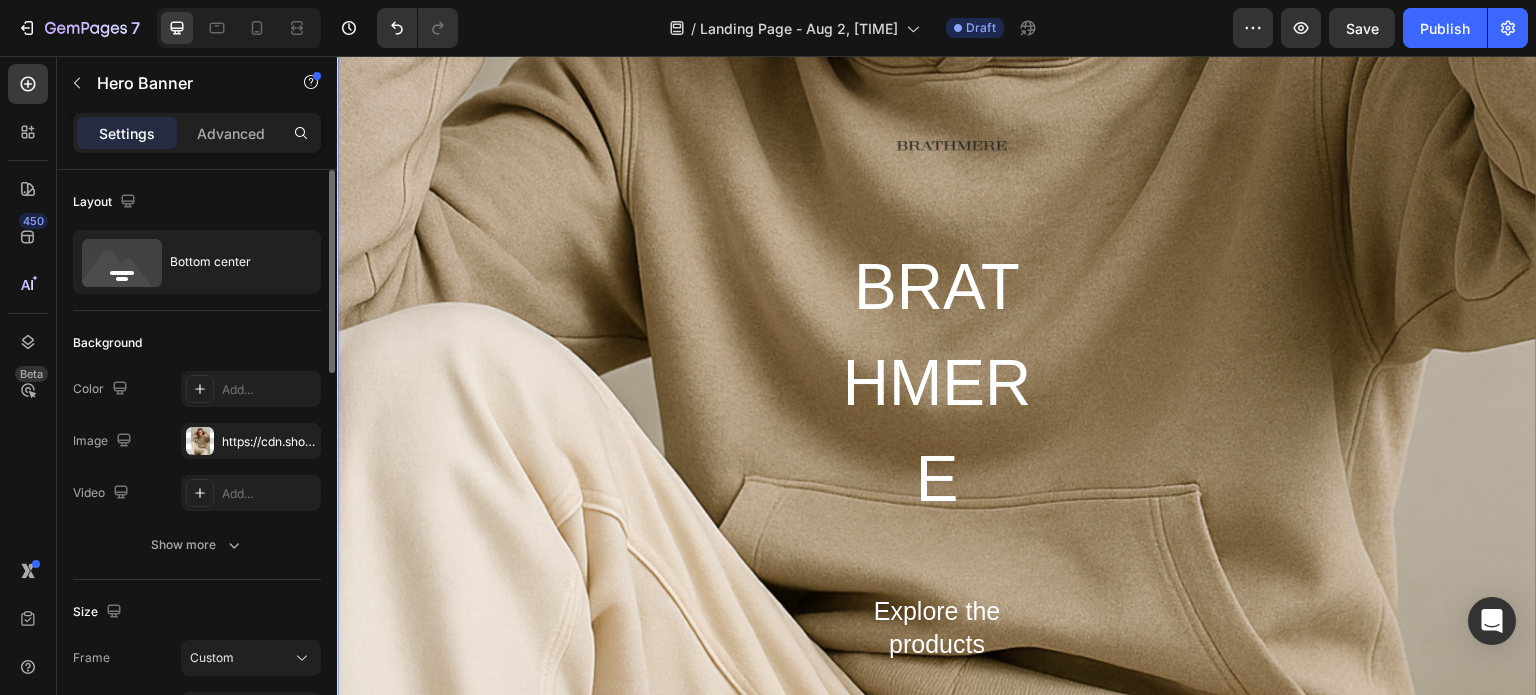 click on "BRATHMERE" at bounding box center (937, 383) 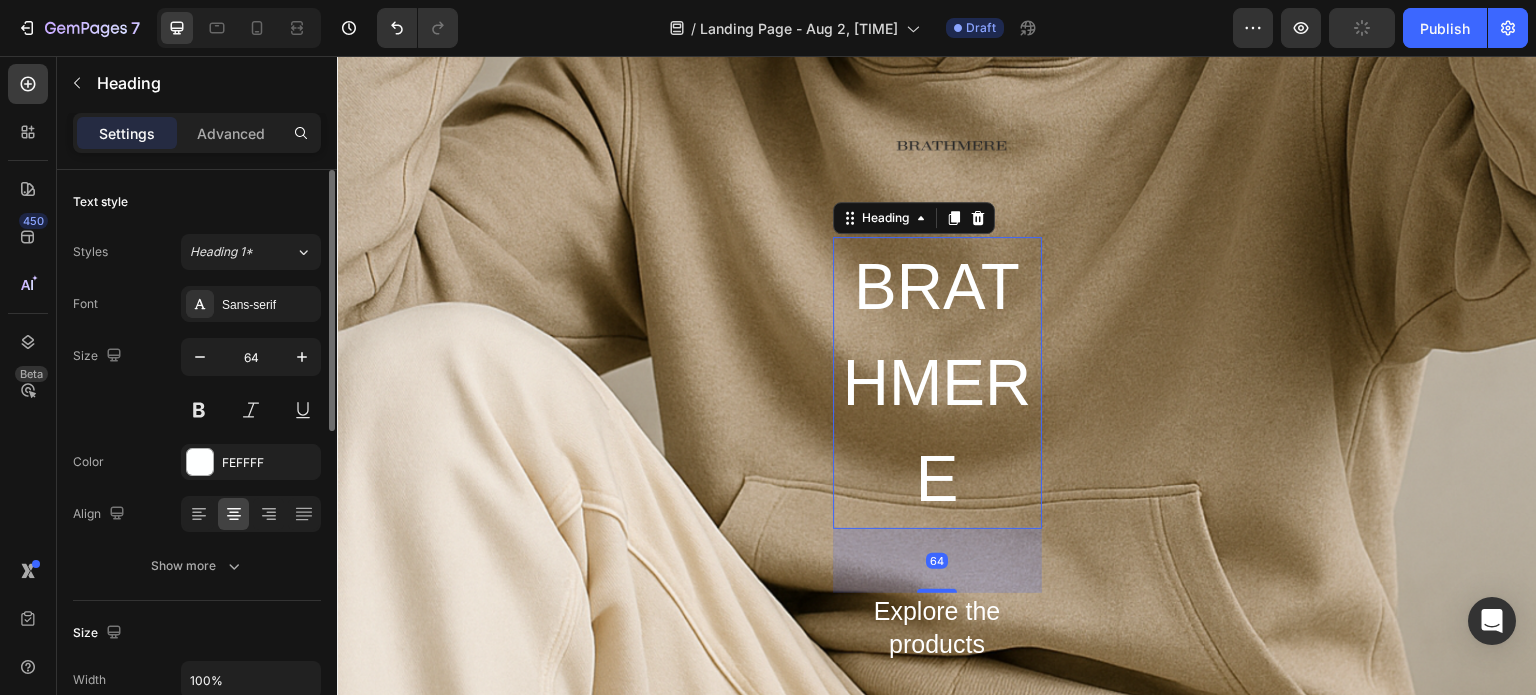 click on "64" at bounding box center [937, 561] 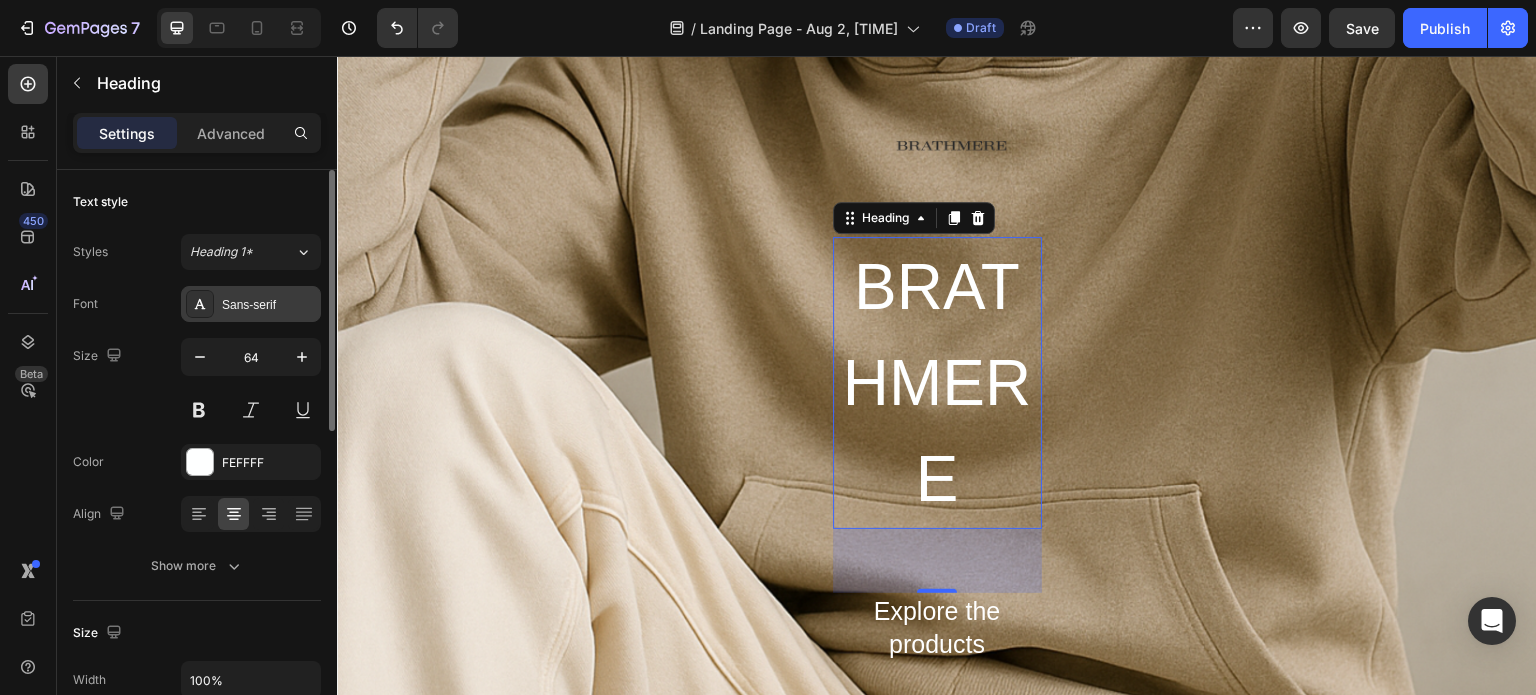 click on "Sans-serif" at bounding box center [269, 305] 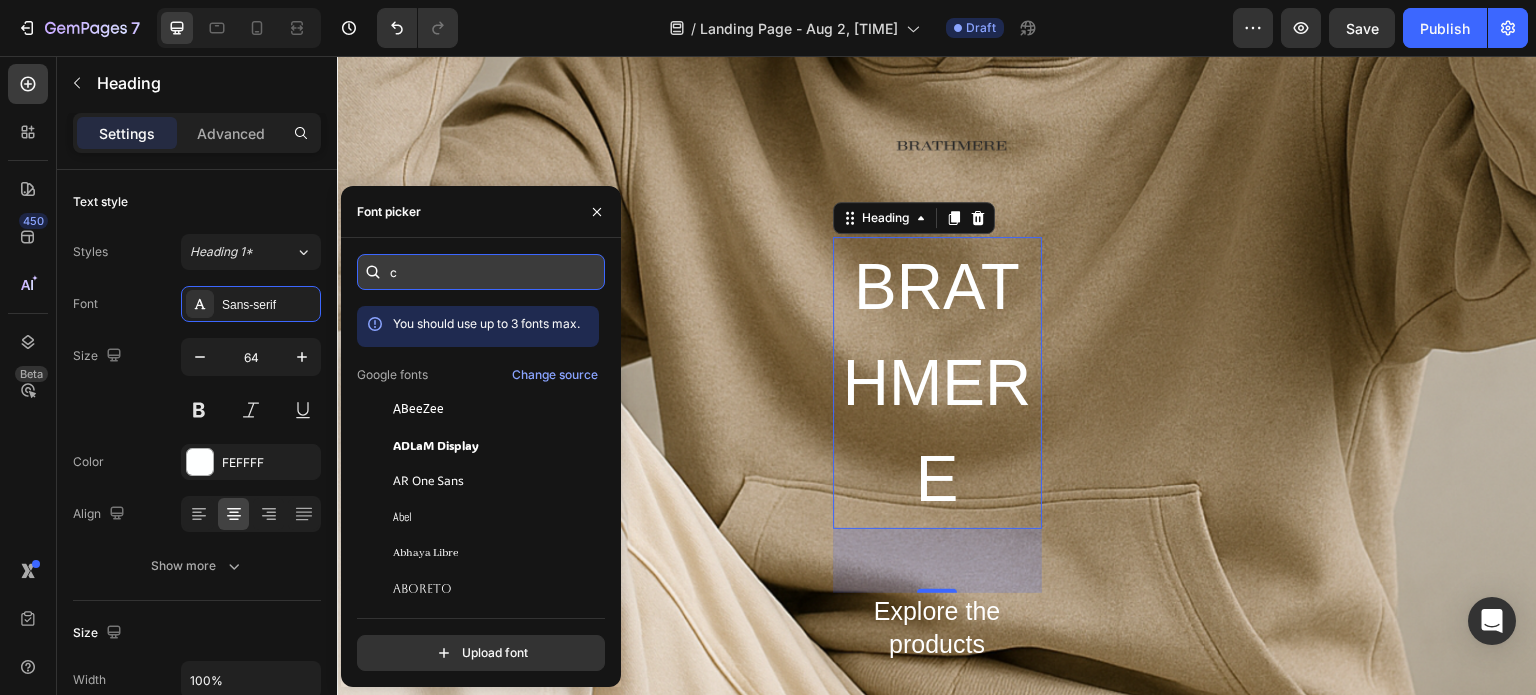 click on "c" at bounding box center (481, 272) 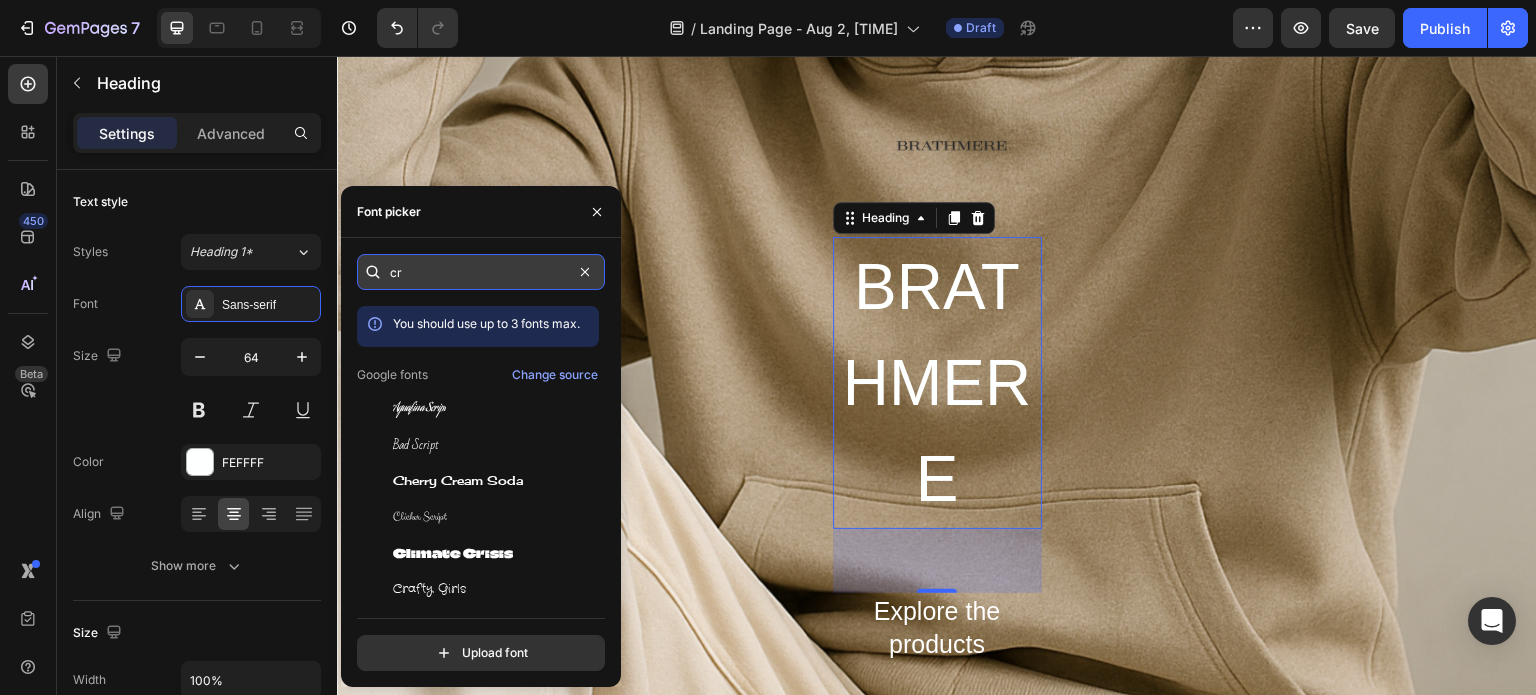 type on "c" 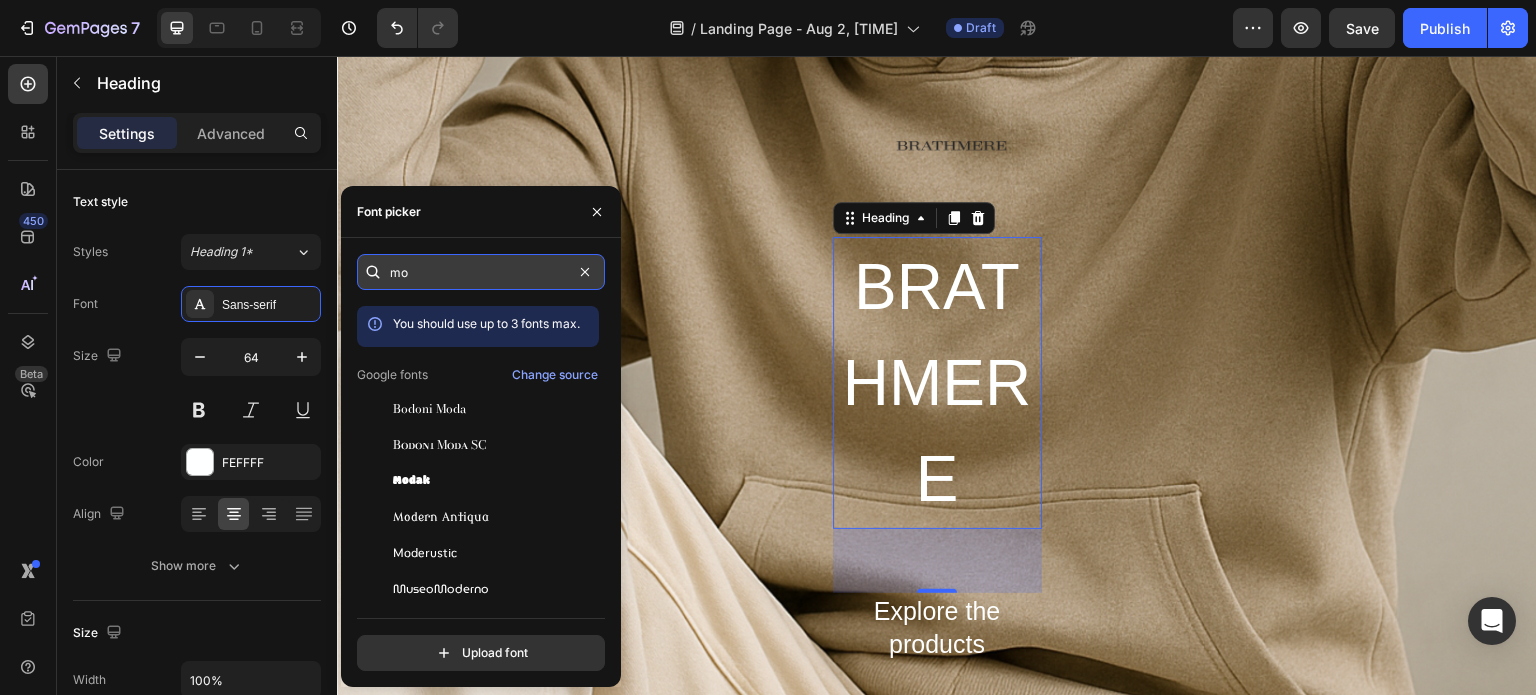 type on "m" 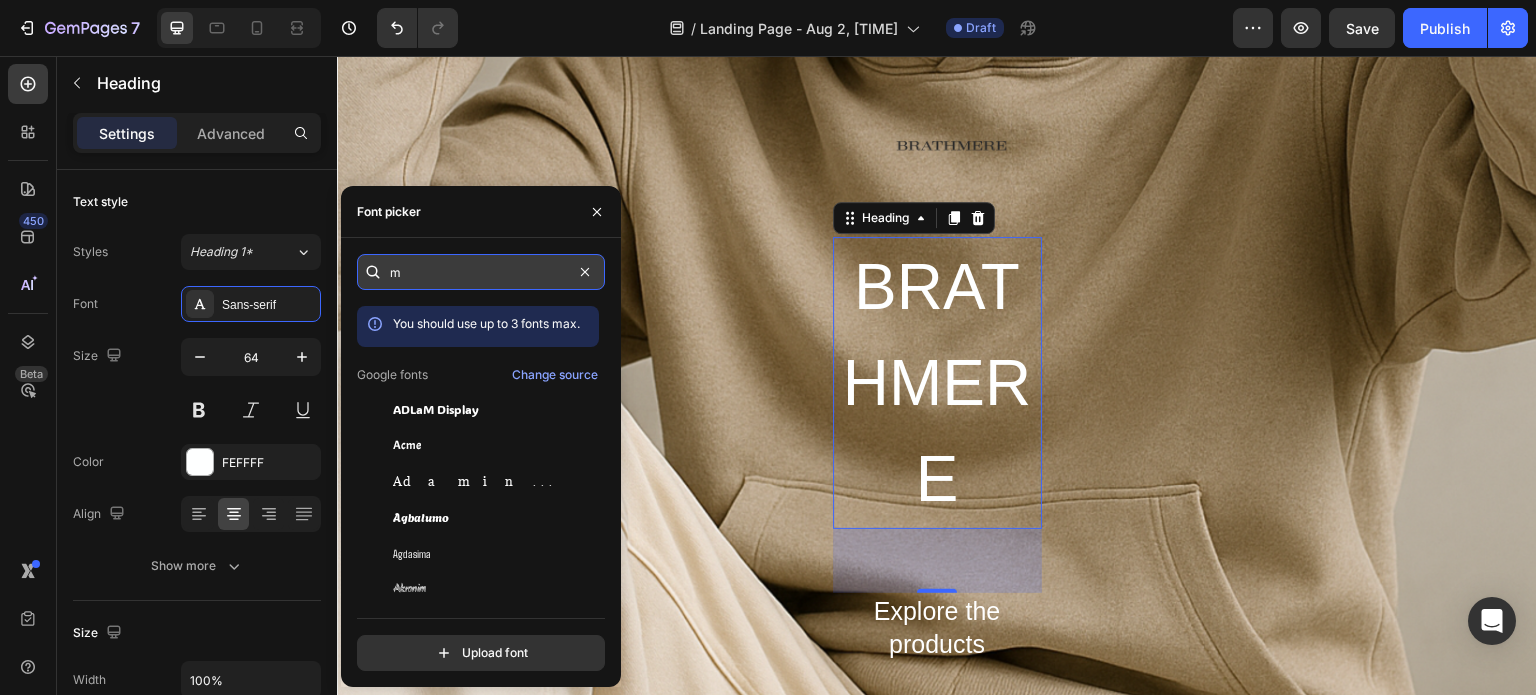 type 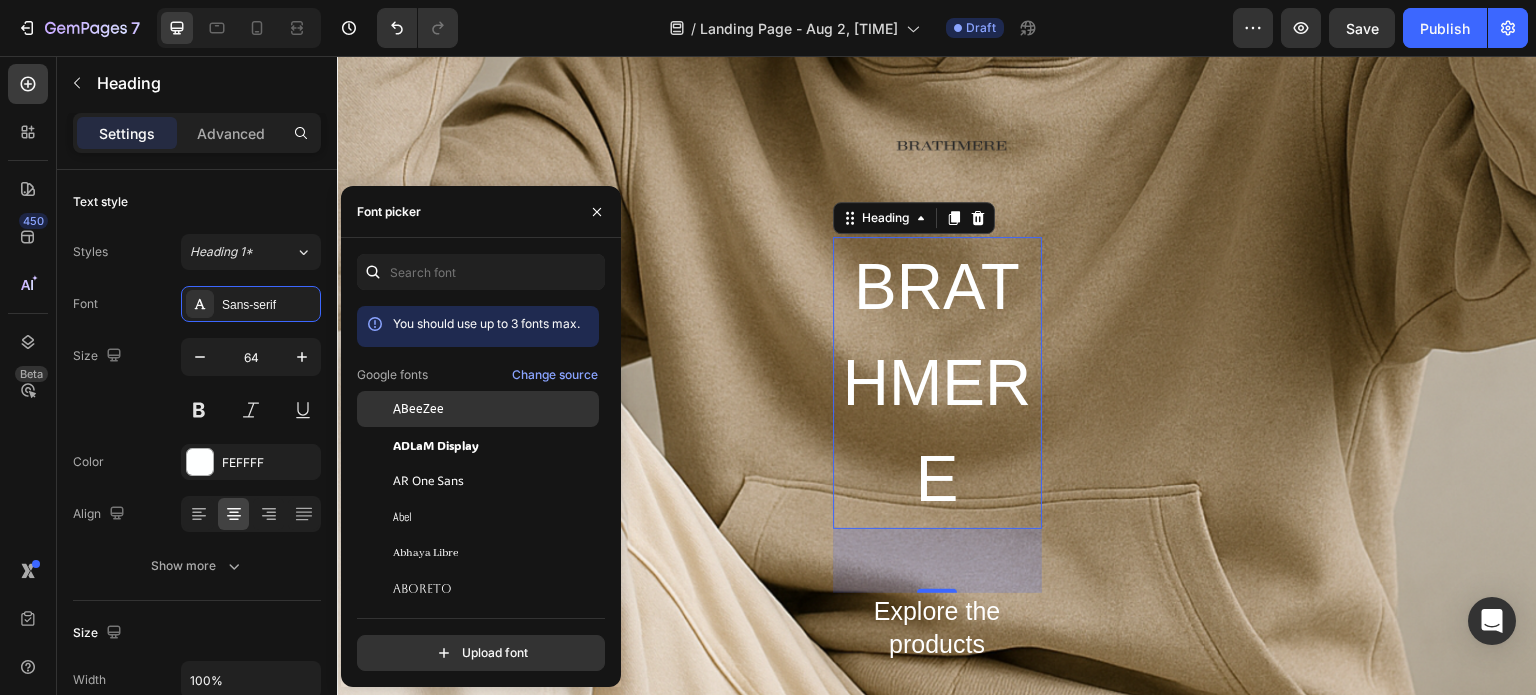 click on "ABeeZee" 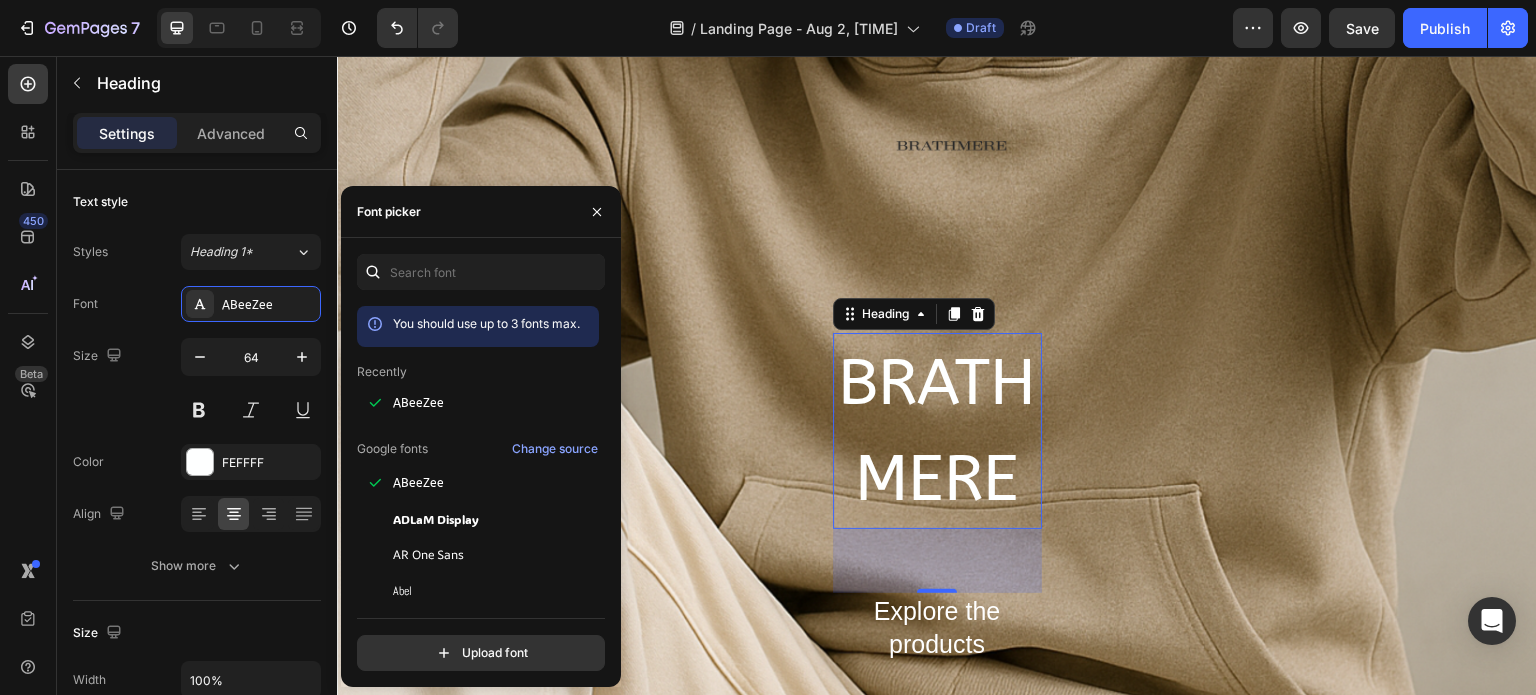 click on "Change source" at bounding box center (555, 449) 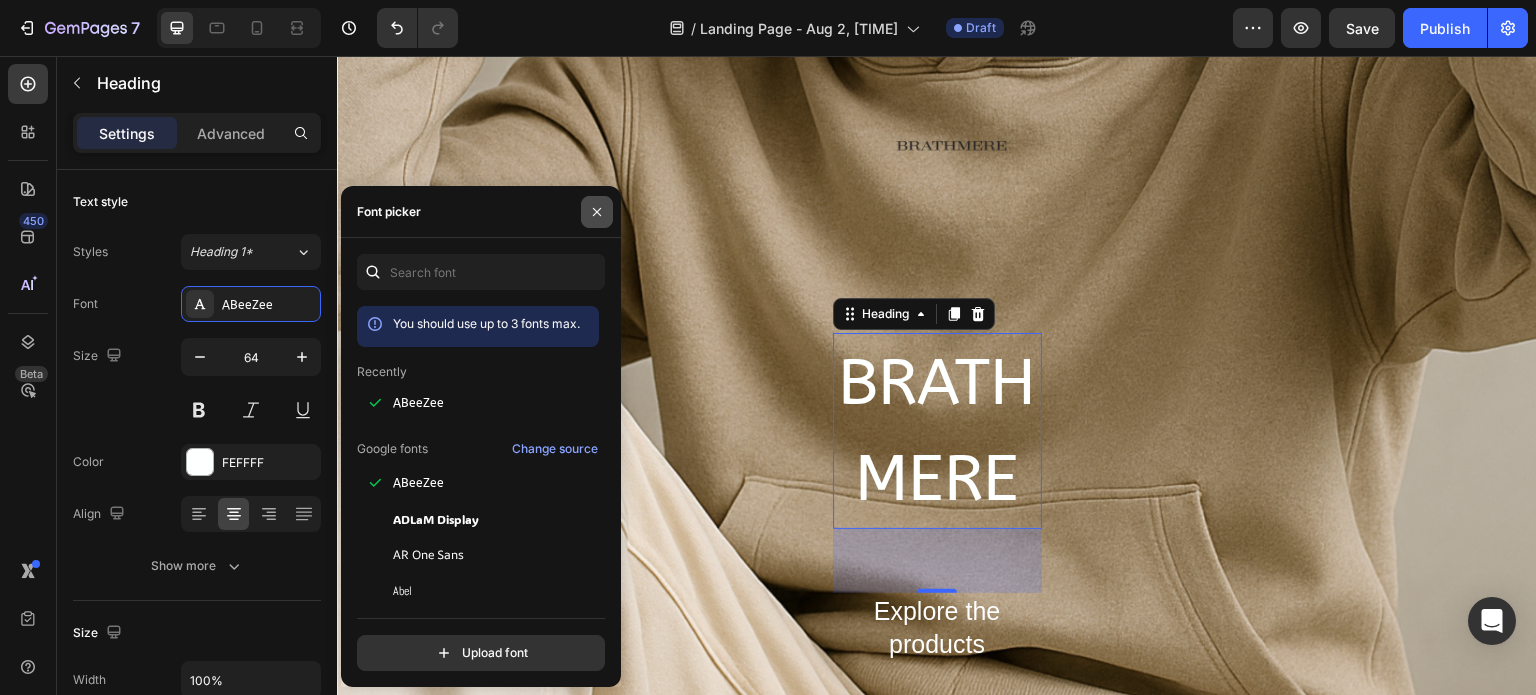 click 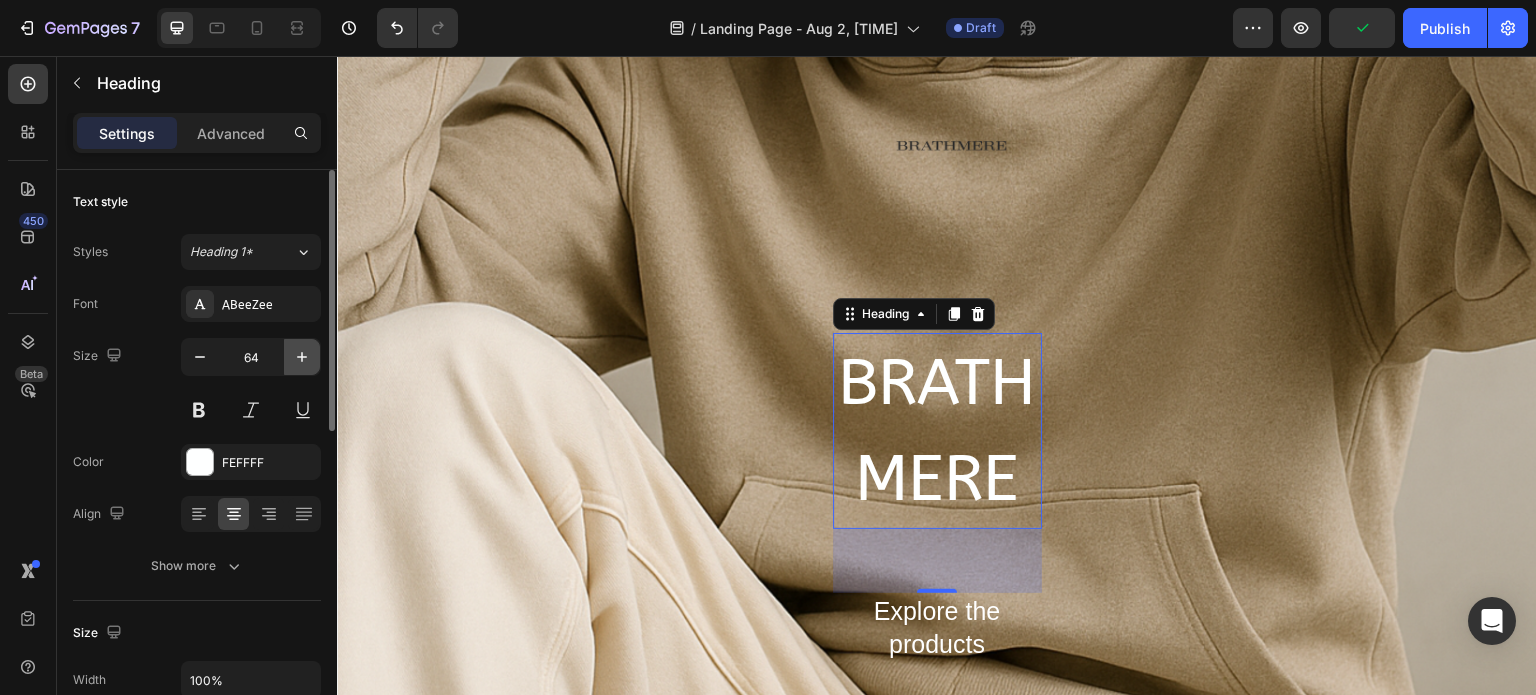 click 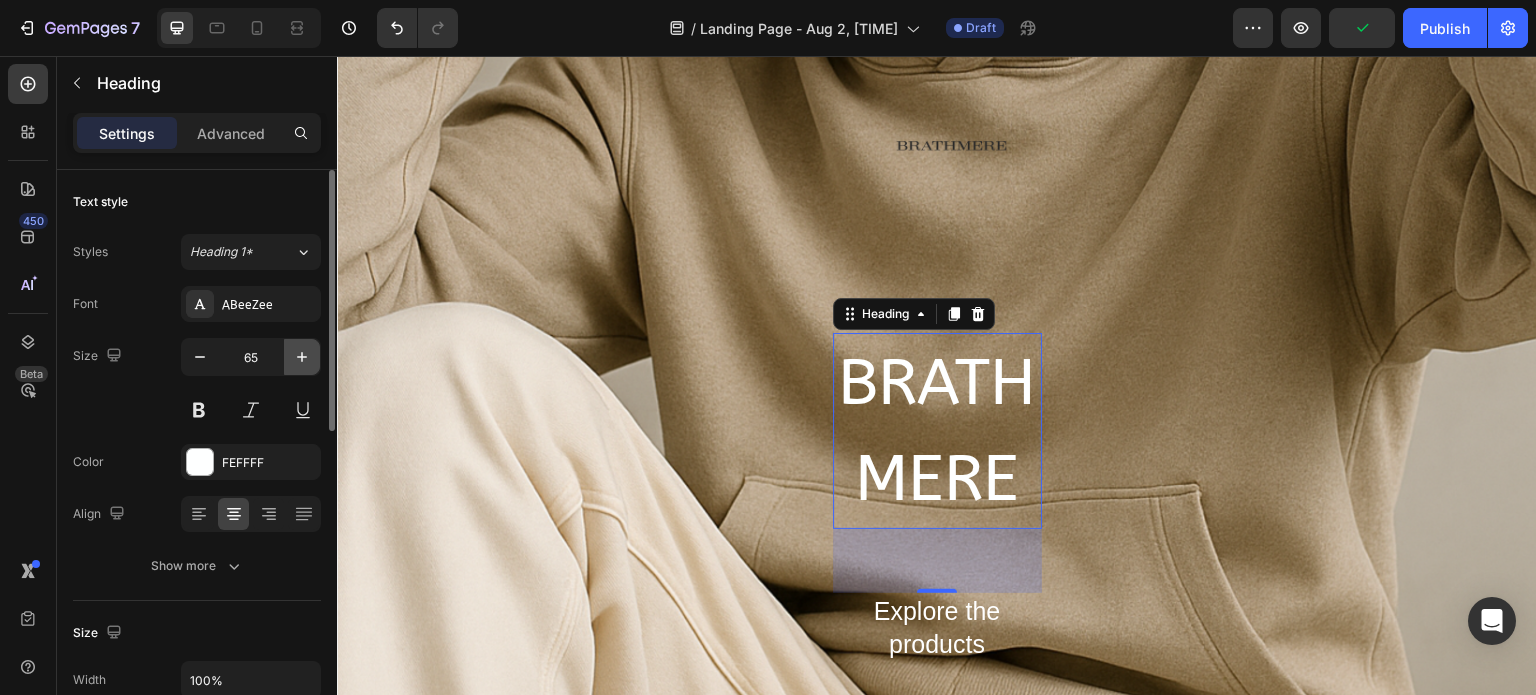 click 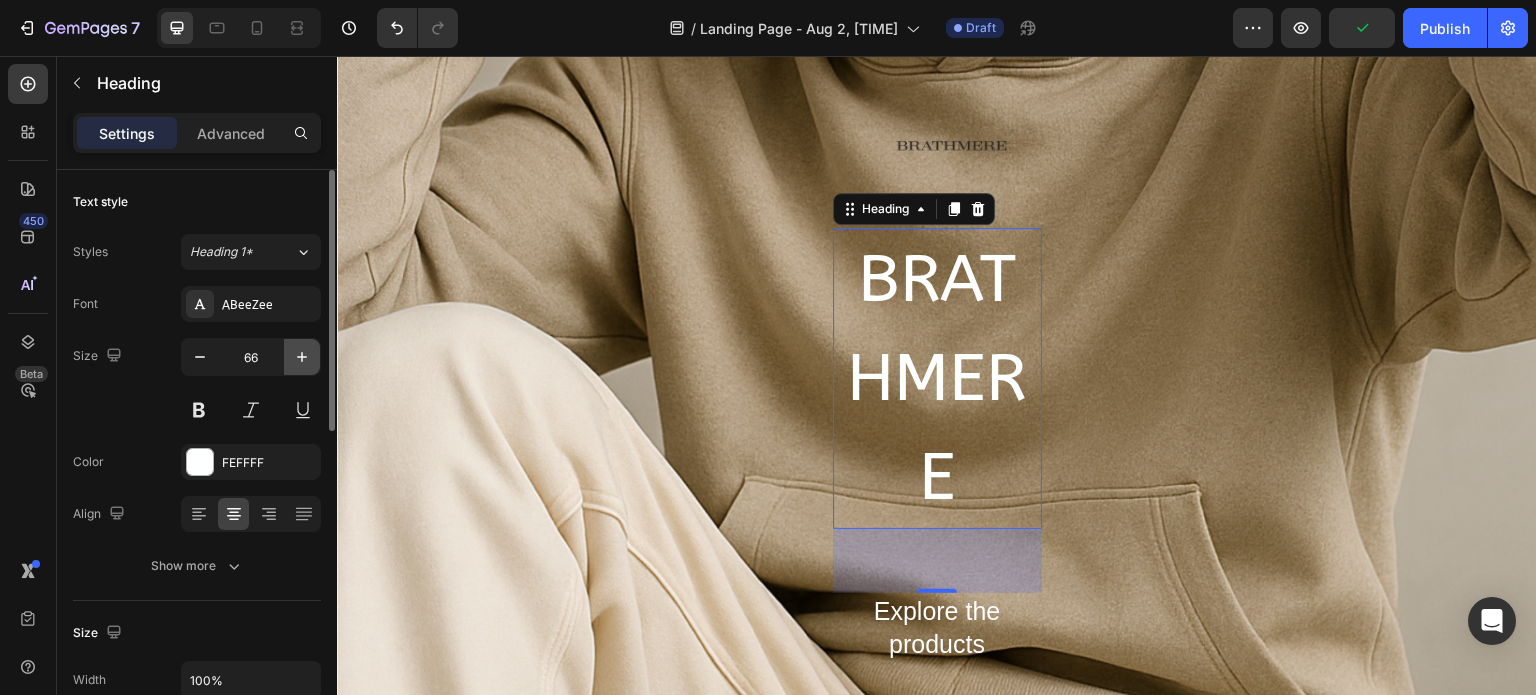 click 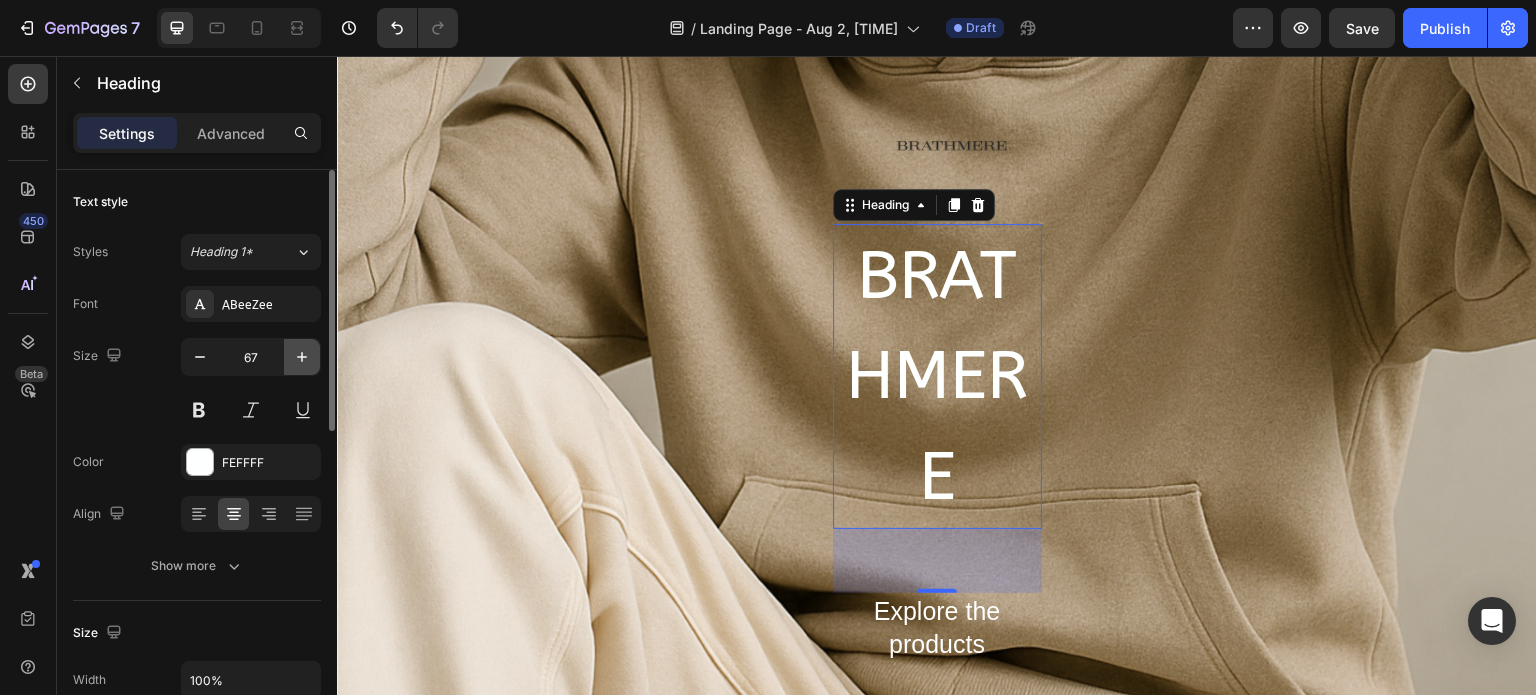 click 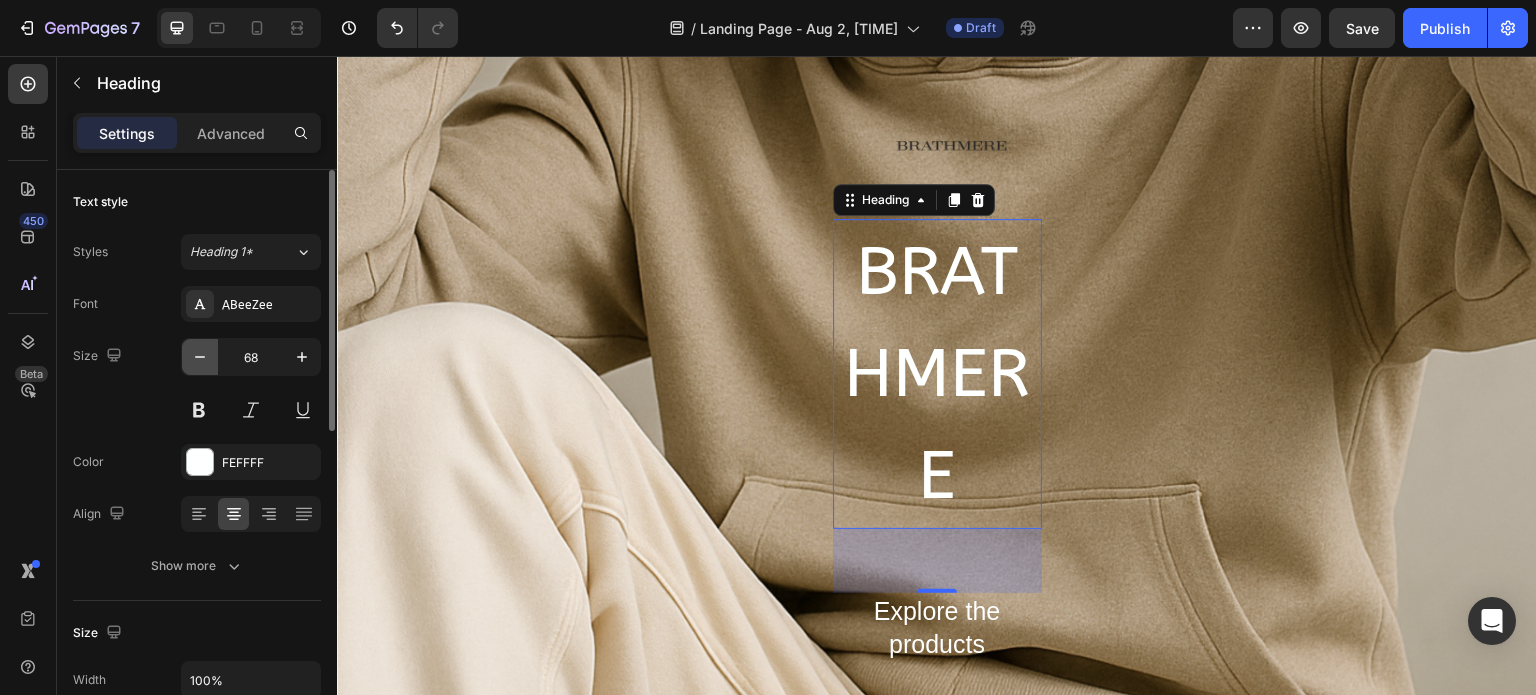 click at bounding box center [200, 357] 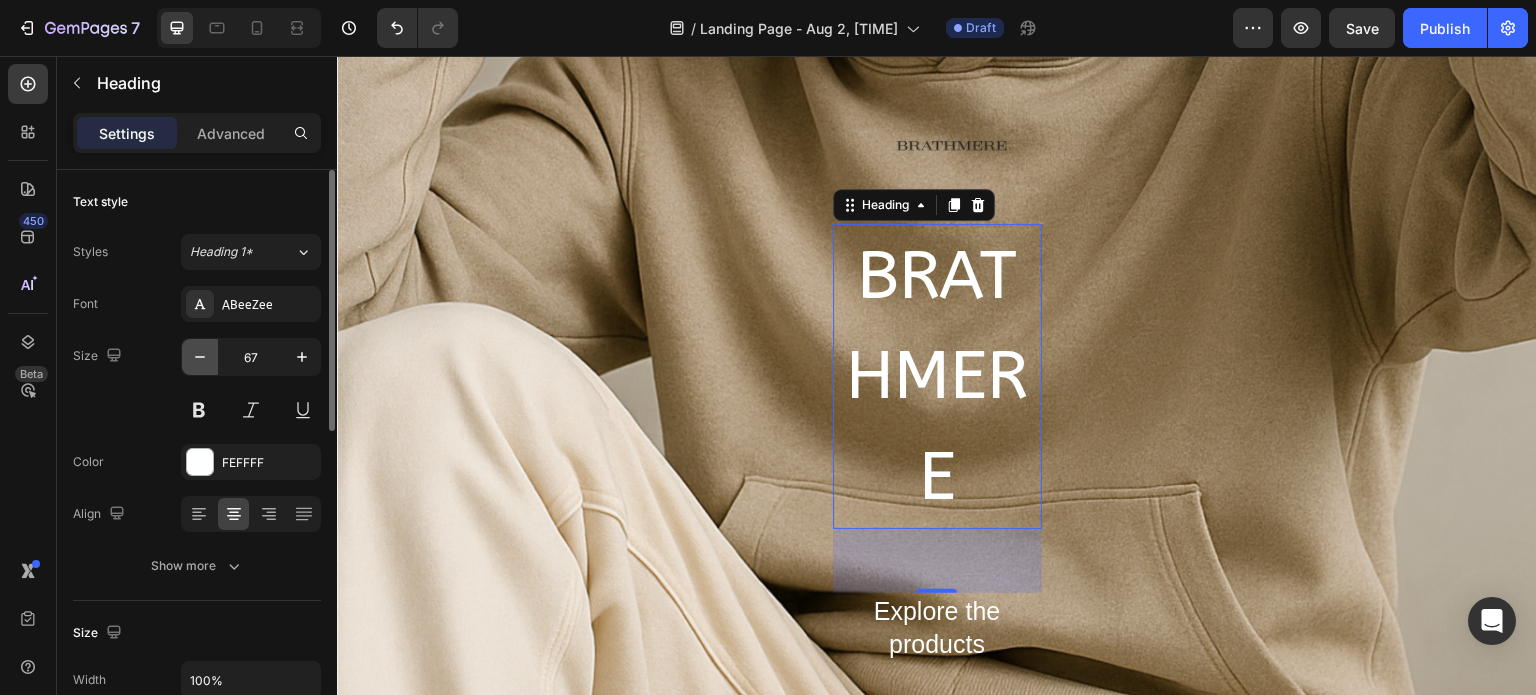 click at bounding box center (200, 357) 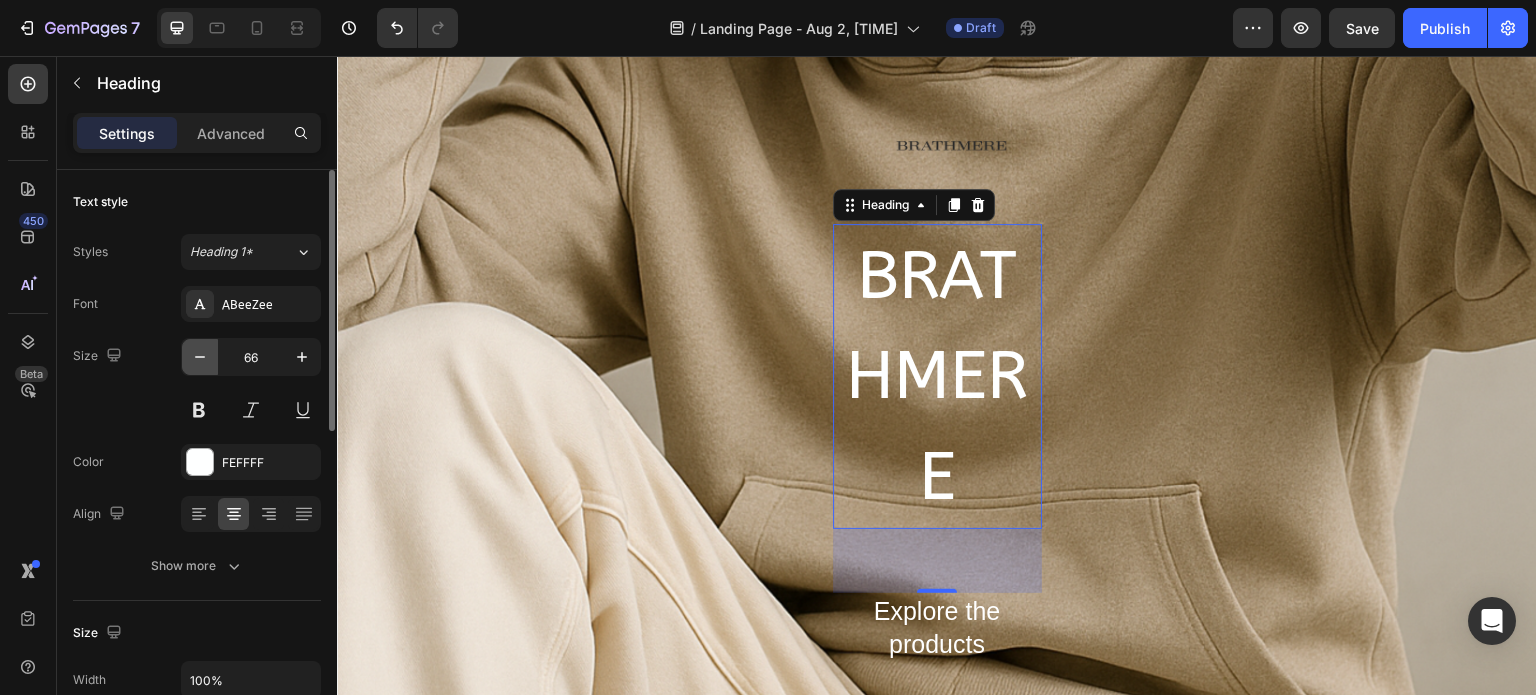 click at bounding box center [200, 357] 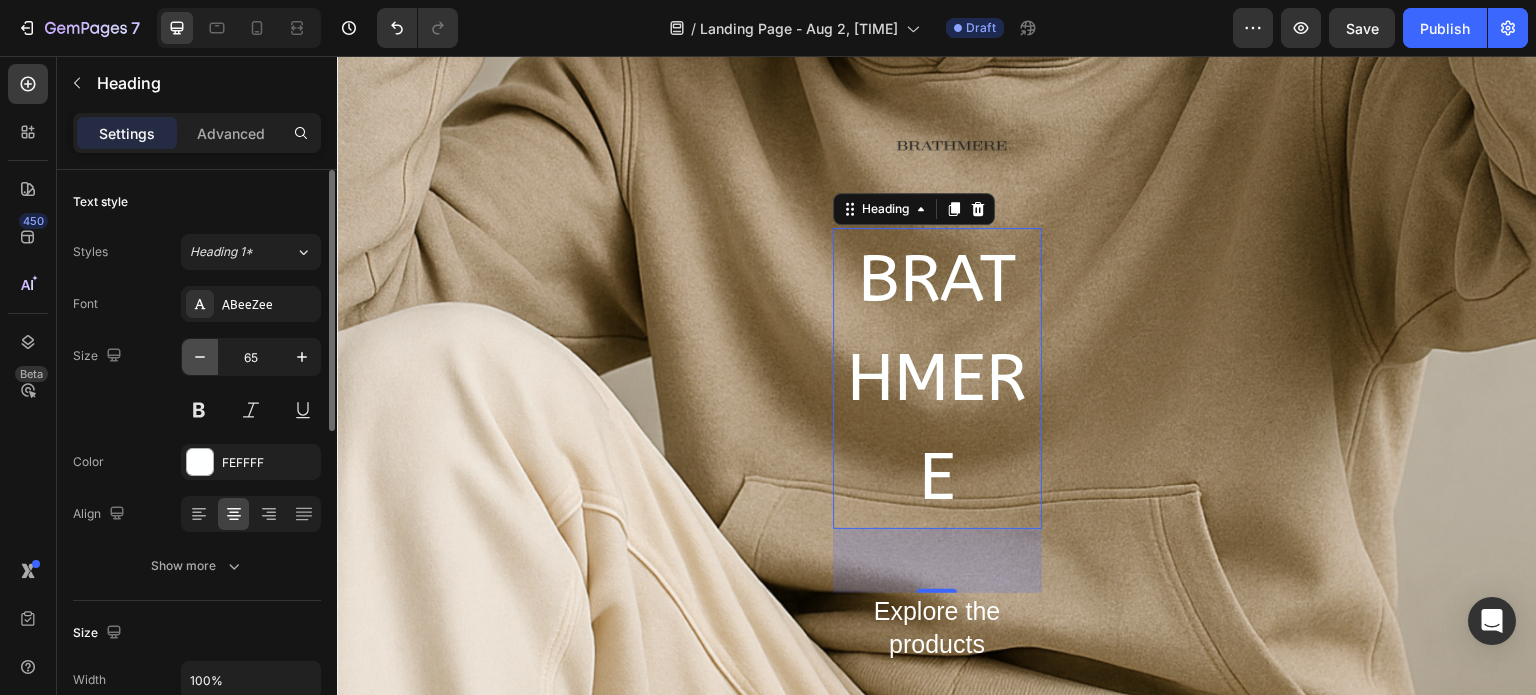click at bounding box center (200, 357) 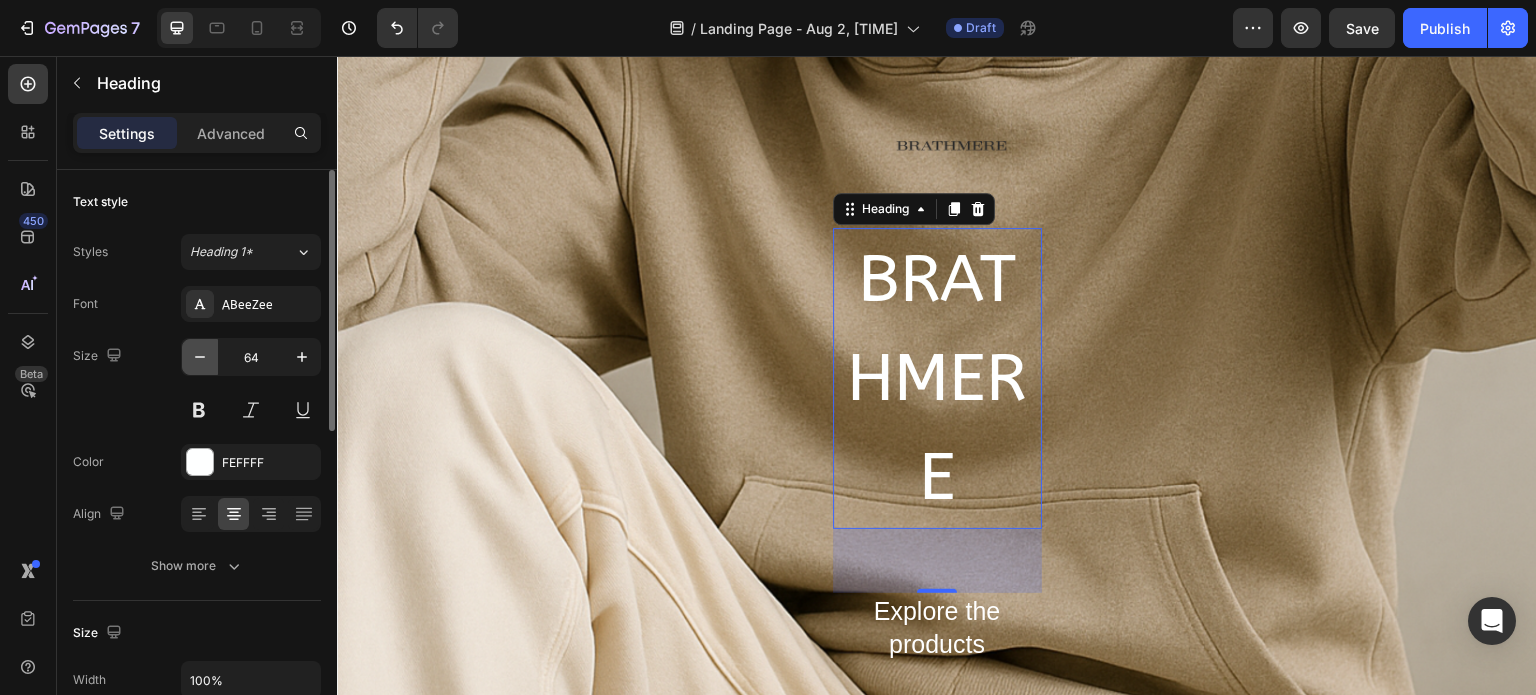 click at bounding box center (200, 357) 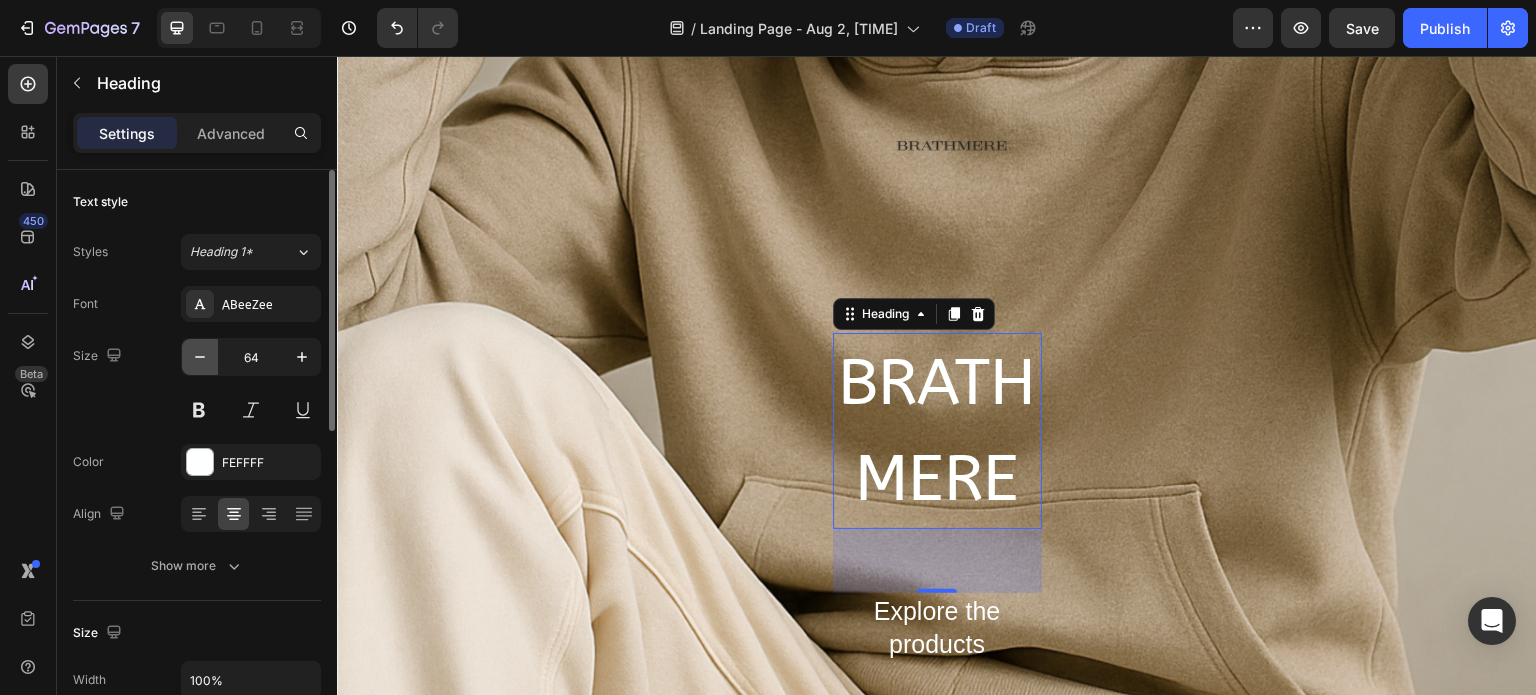 type on "63" 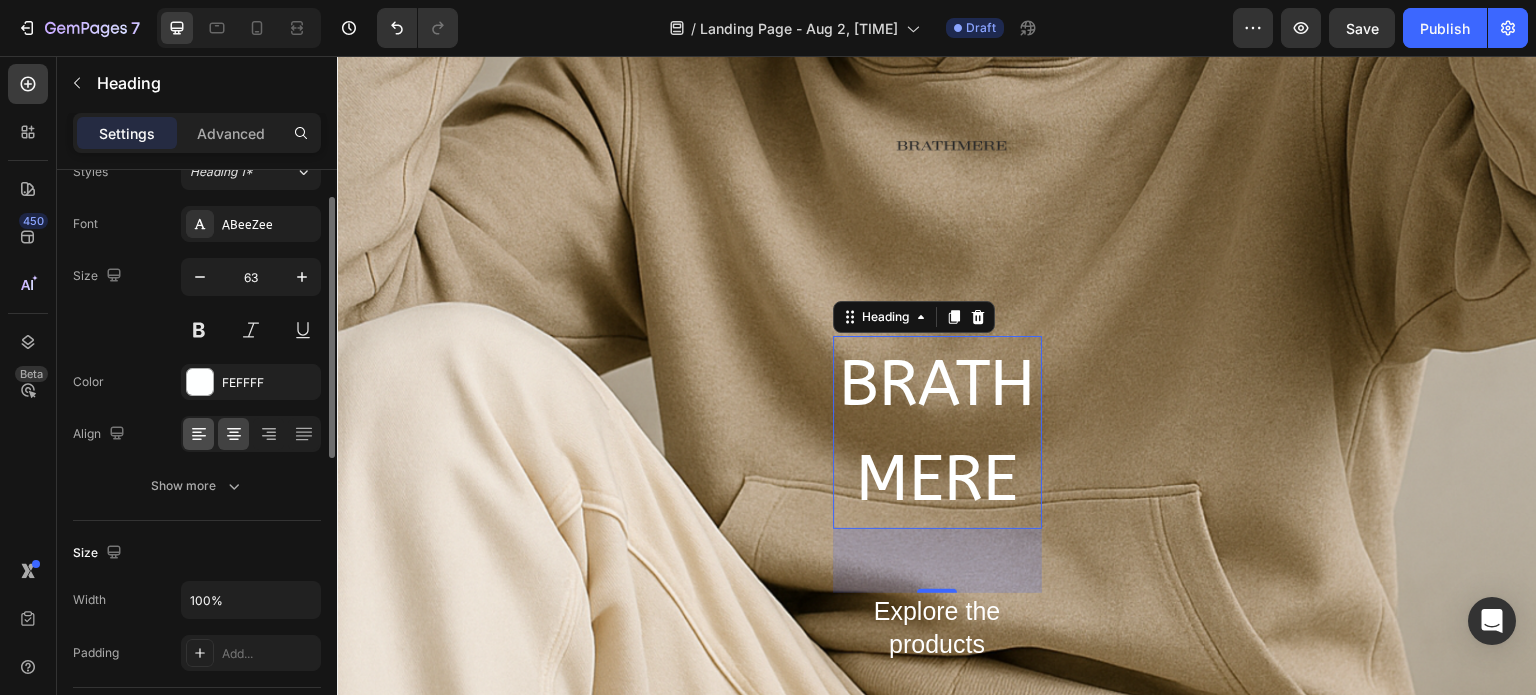scroll, scrollTop: 84, scrollLeft: 0, axis: vertical 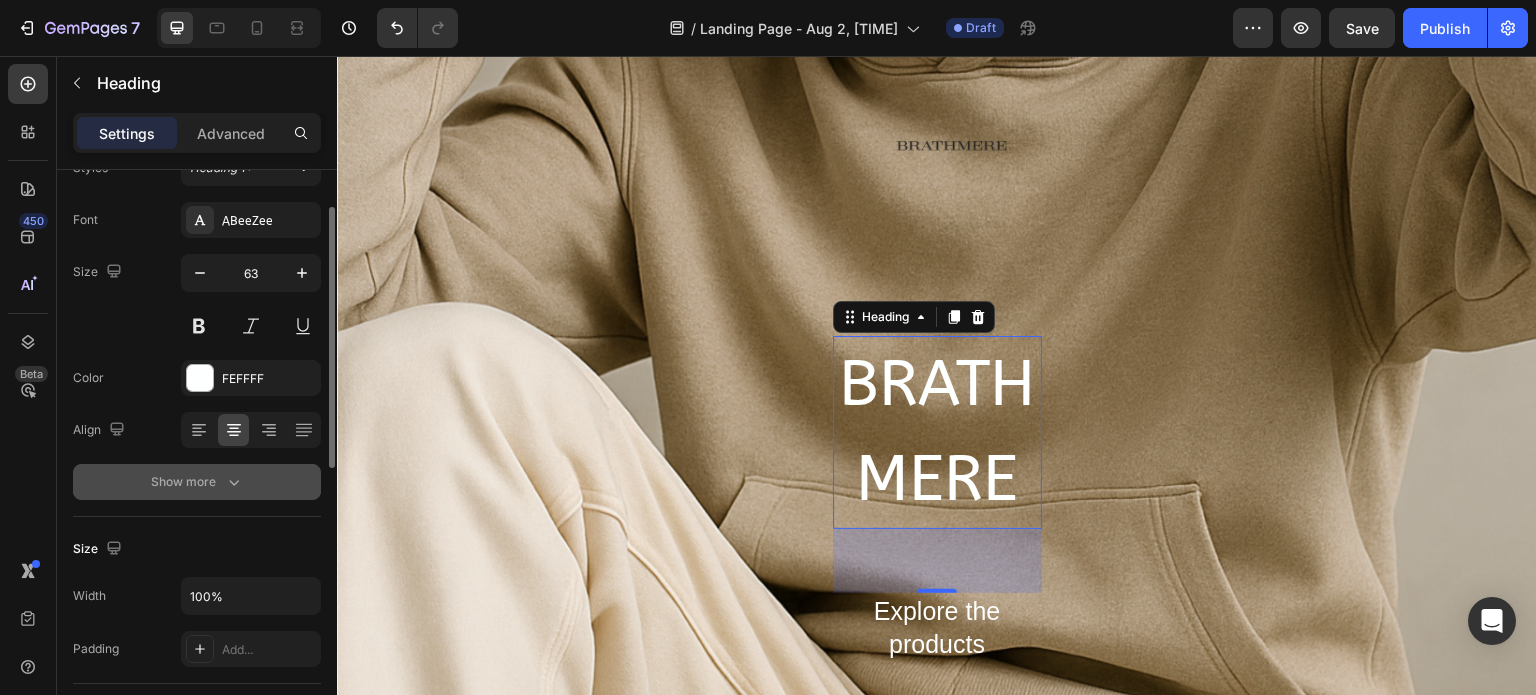 click on "Show more" at bounding box center [197, 482] 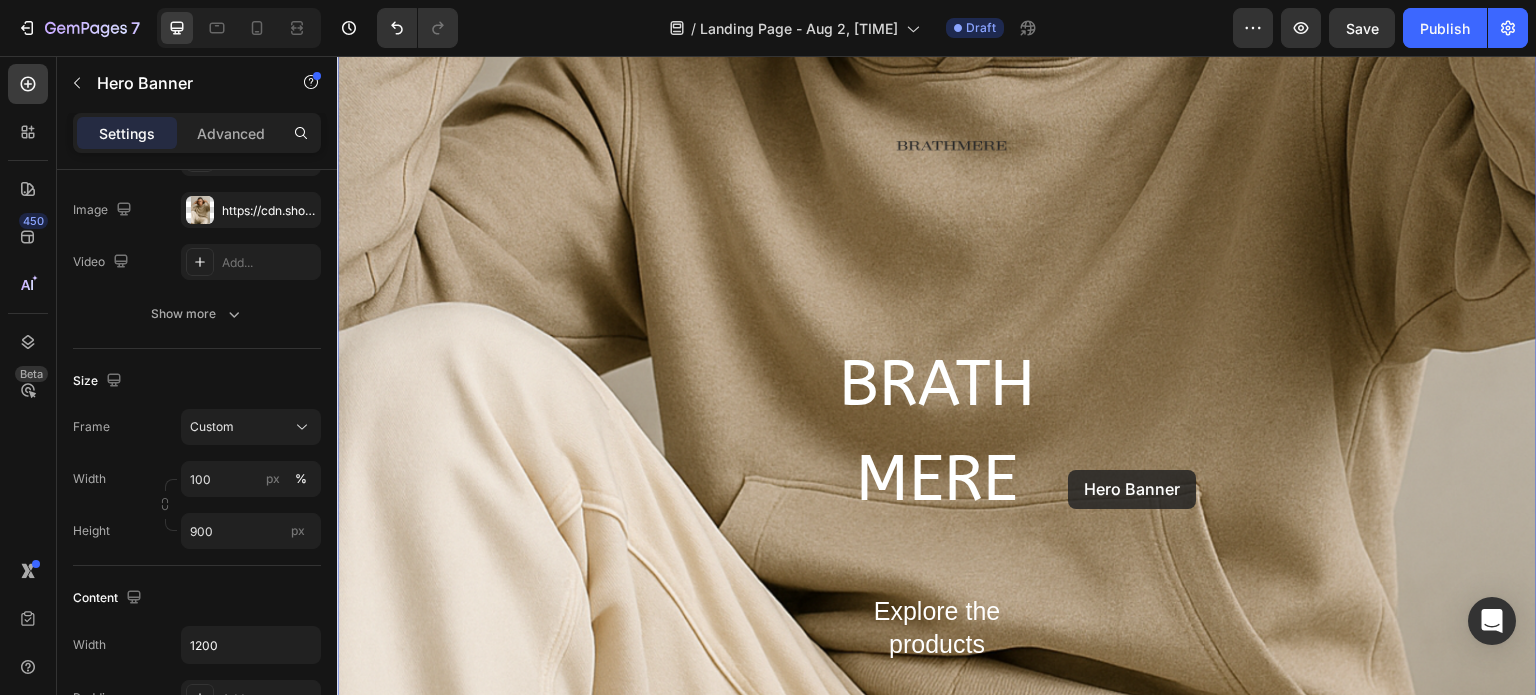 scroll, scrollTop: 0, scrollLeft: 0, axis: both 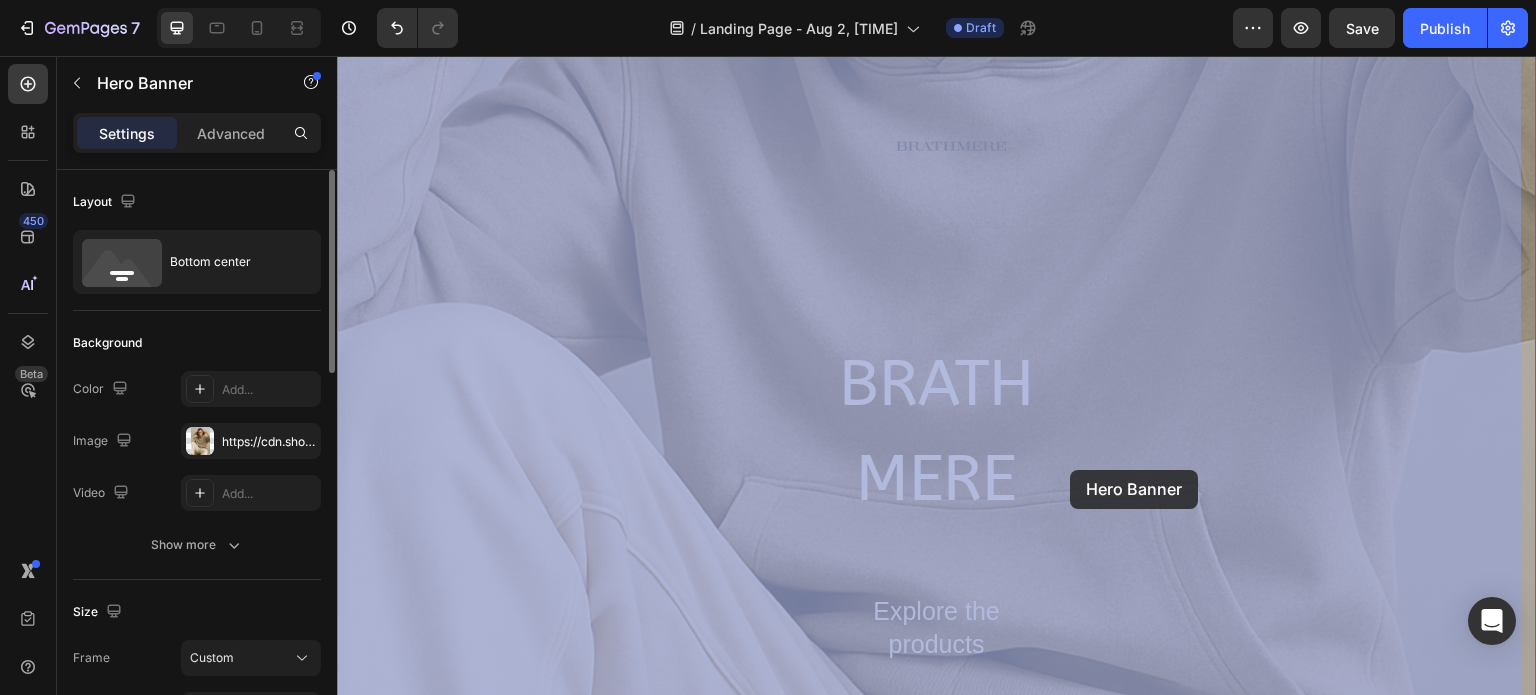 drag, startPoint x: 1035, startPoint y: 469, endPoint x: 1071, endPoint y: 470, distance: 36.013885 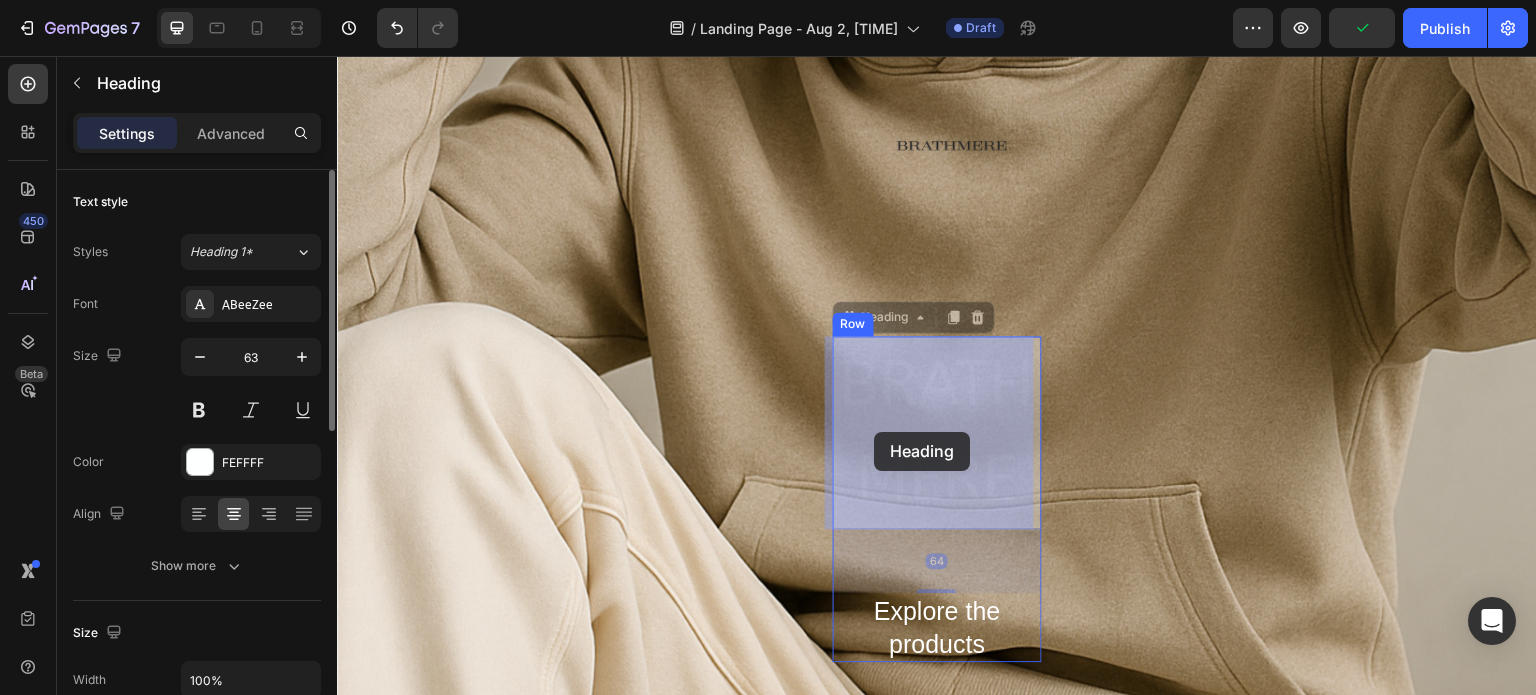 drag, startPoint x: 952, startPoint y: 447, endPoint x: 874, endPoint y: 432, distance: 79.429214 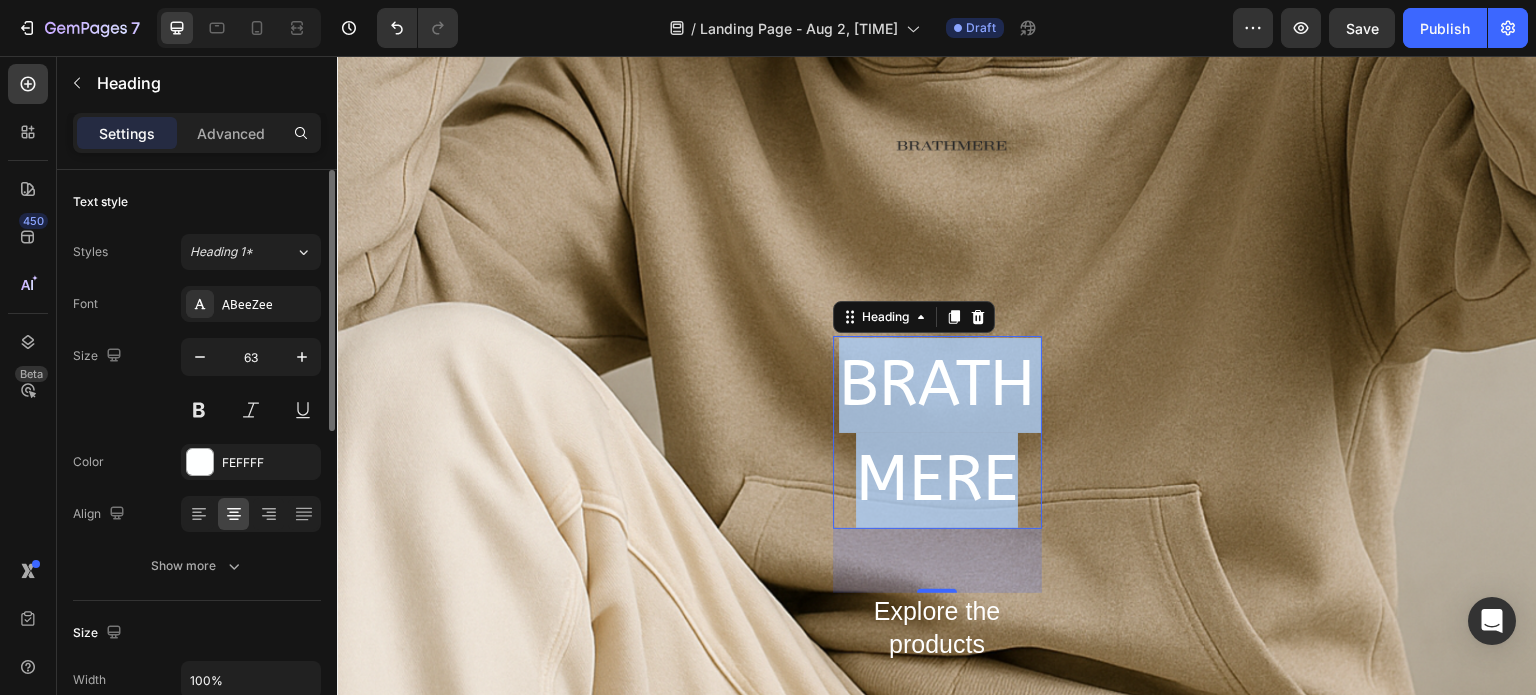 click on "BRATHMERE" at bounding box center (937, 432) 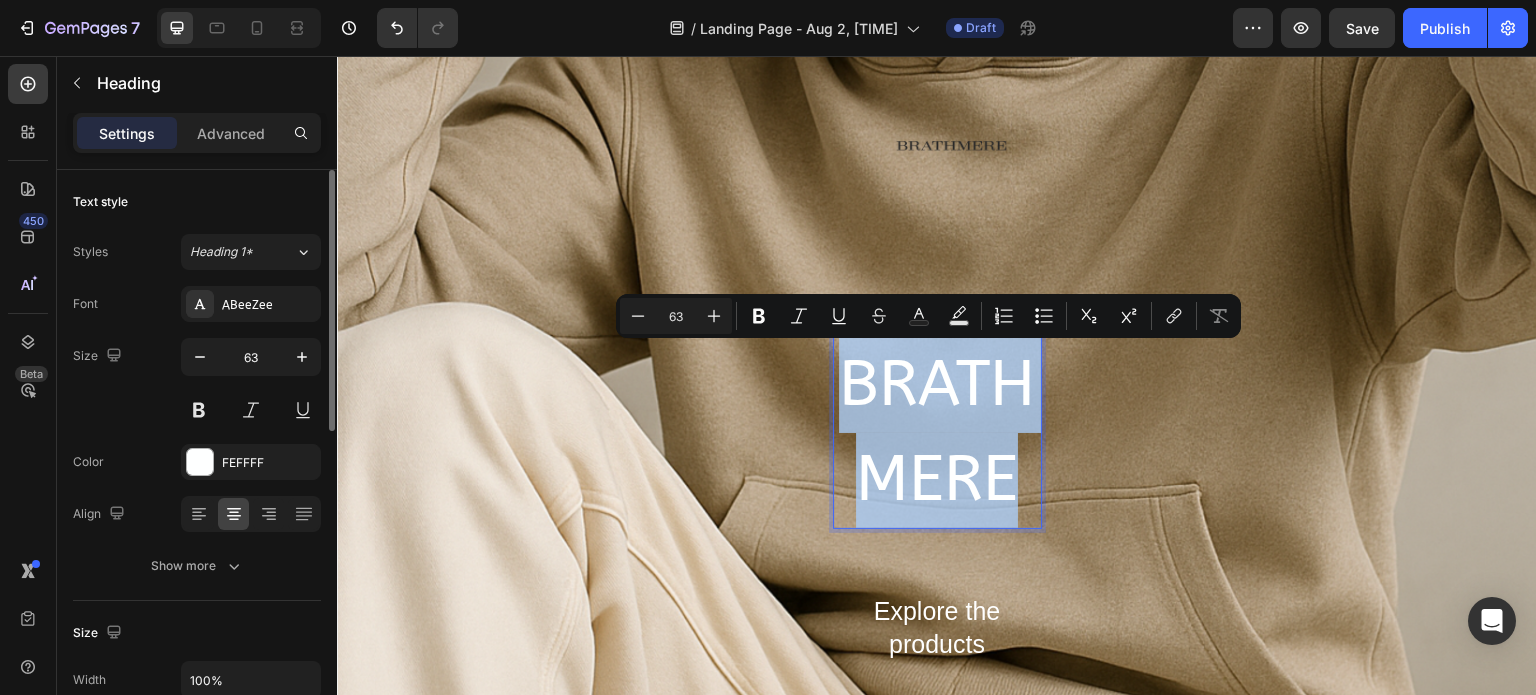 click on "BRATHMERE" at bounding box center [937, 432] 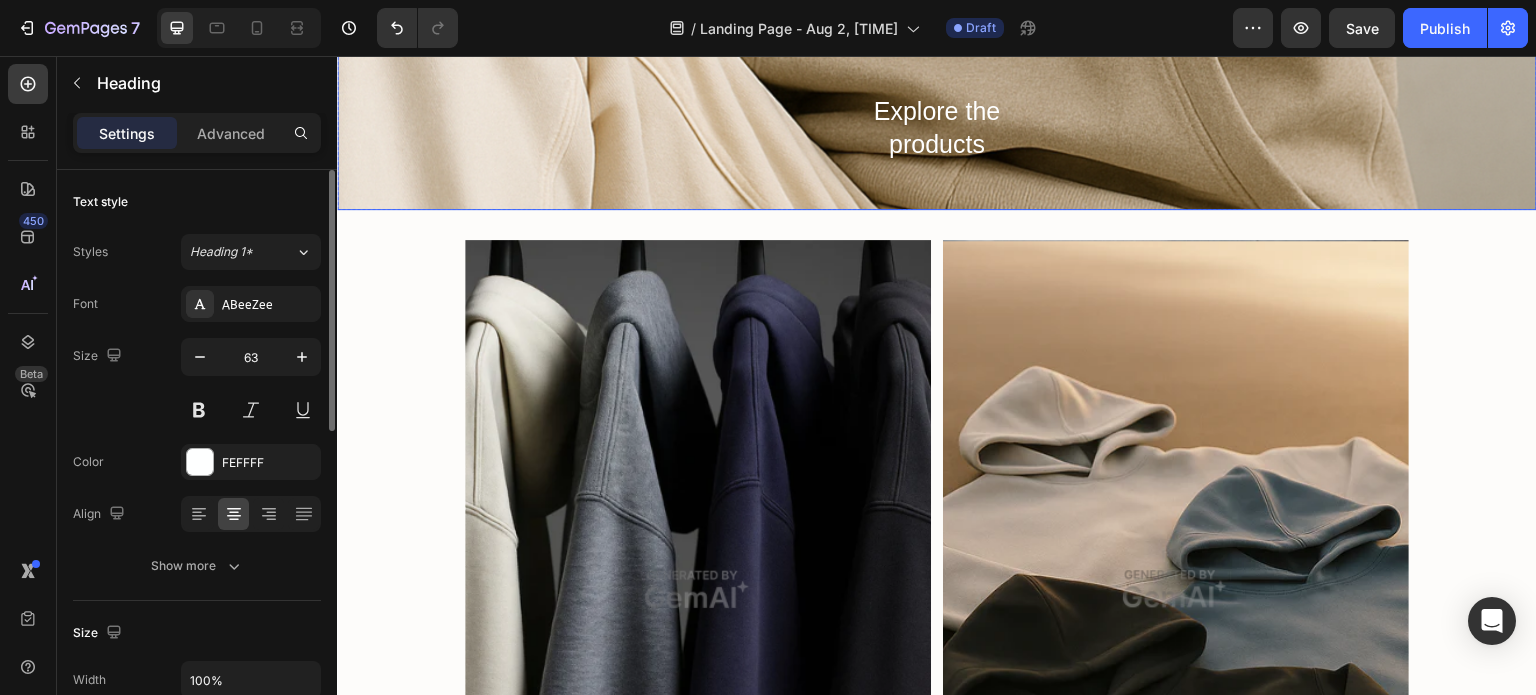 scroll, scrollTop: 852, scrollLeft: 0, axis: vertical 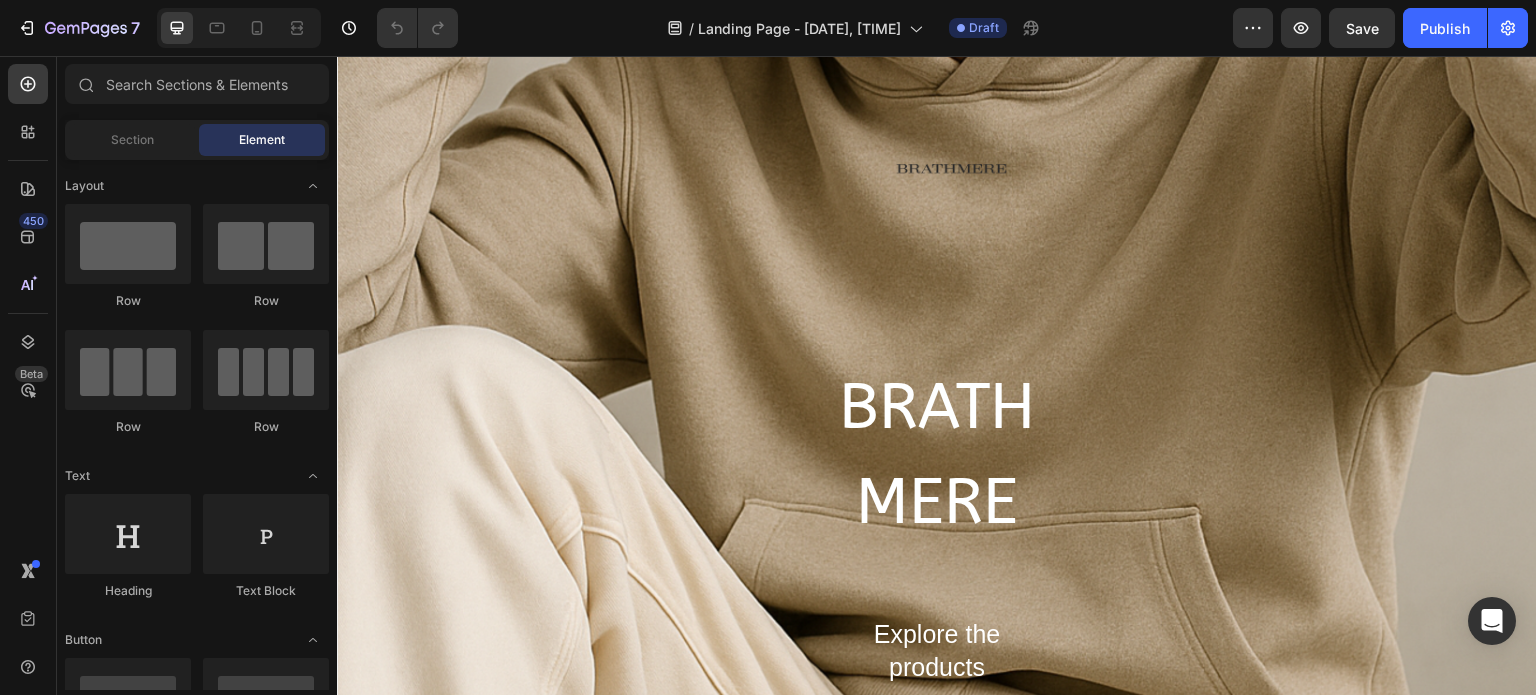 click at bounding box center [239, 28] 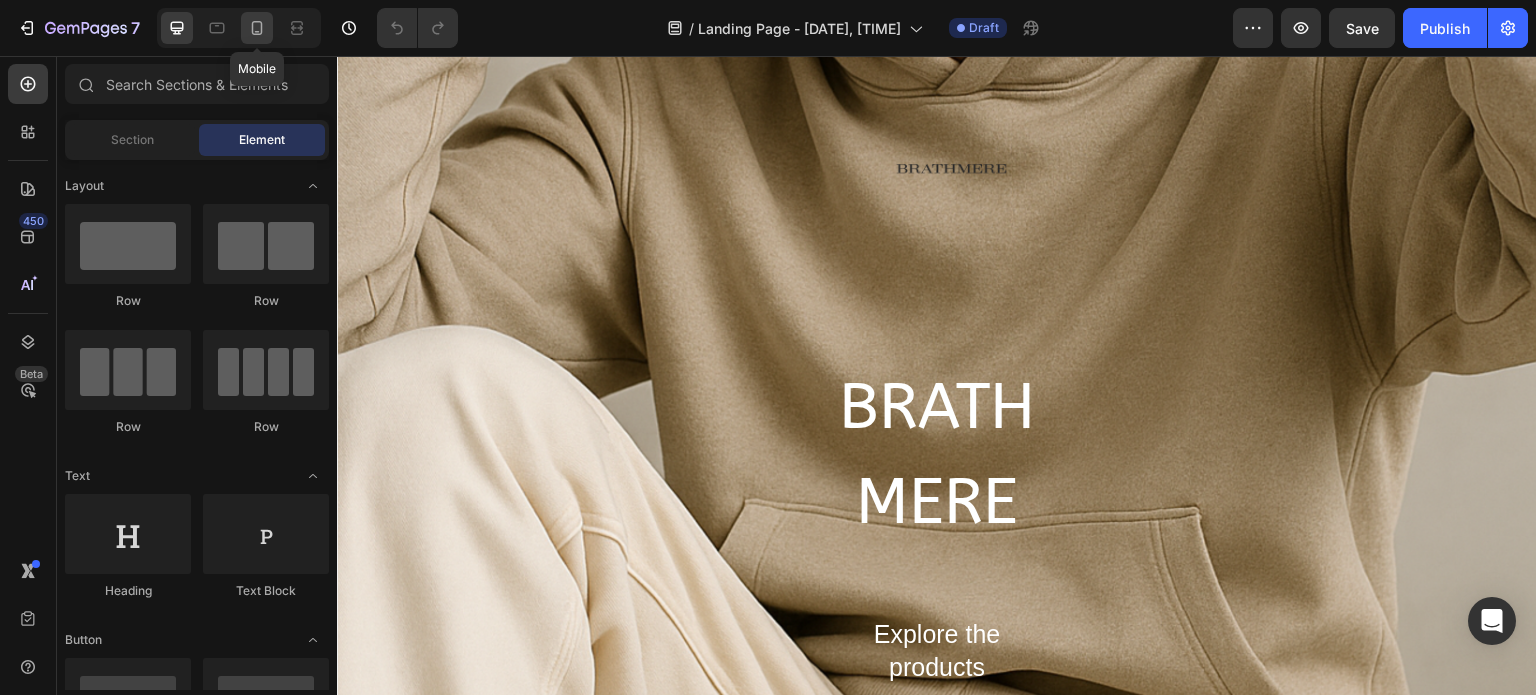 click 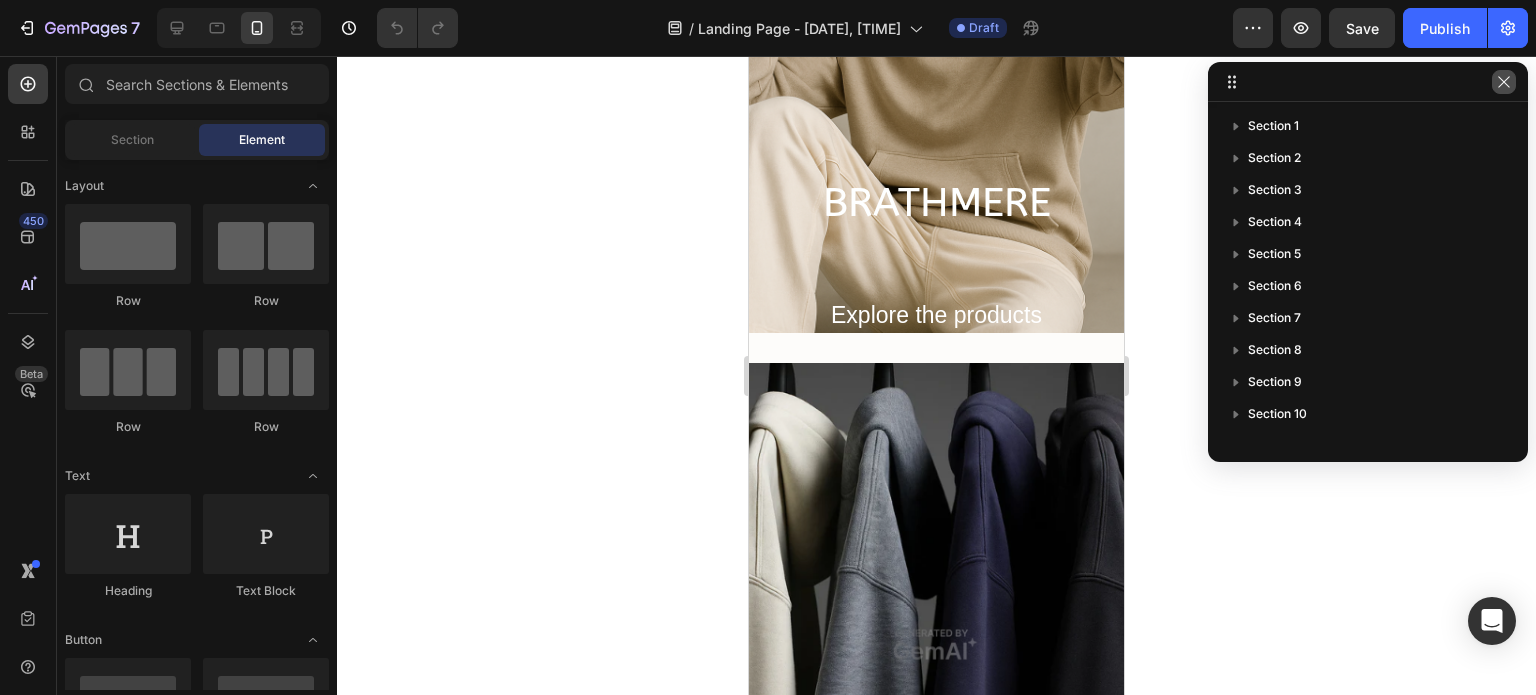 click 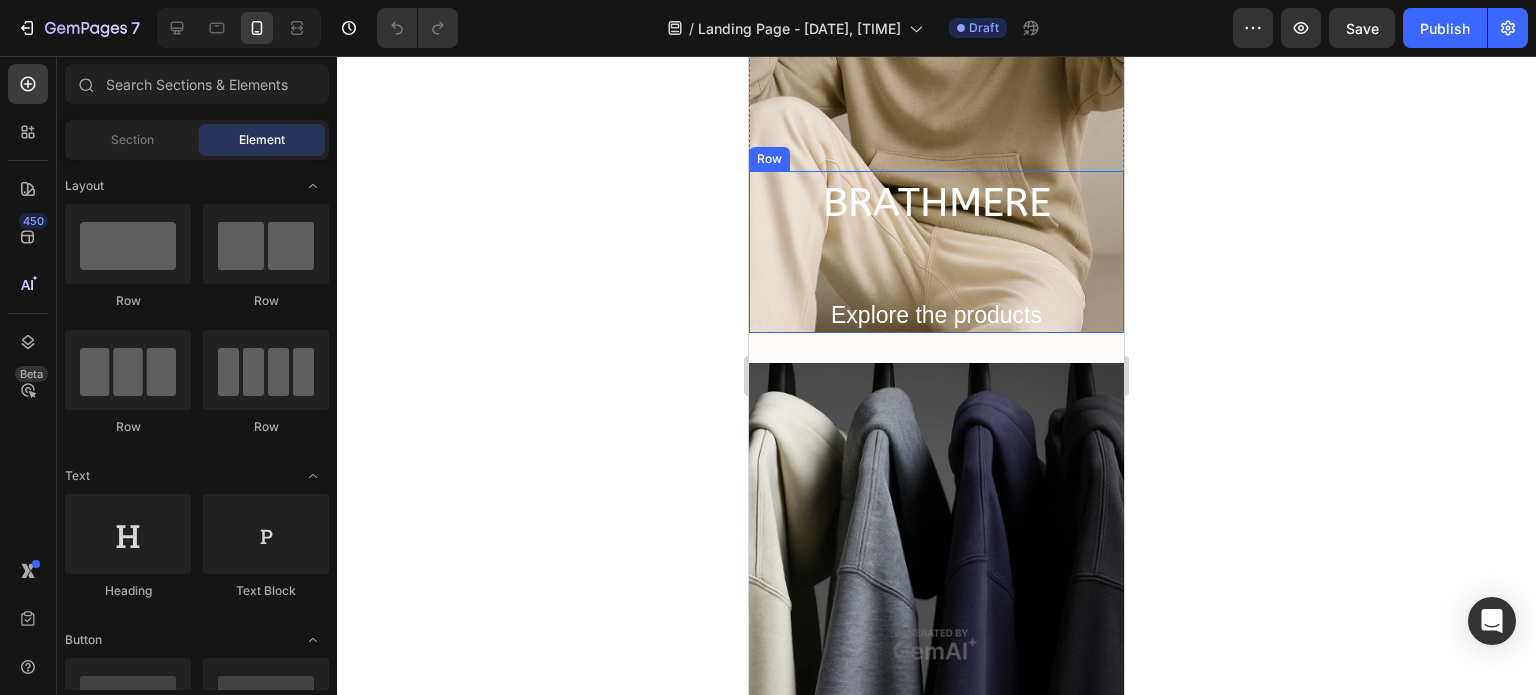 scroll, scrollTop: 0, scrollLeft: 0, axis: both 